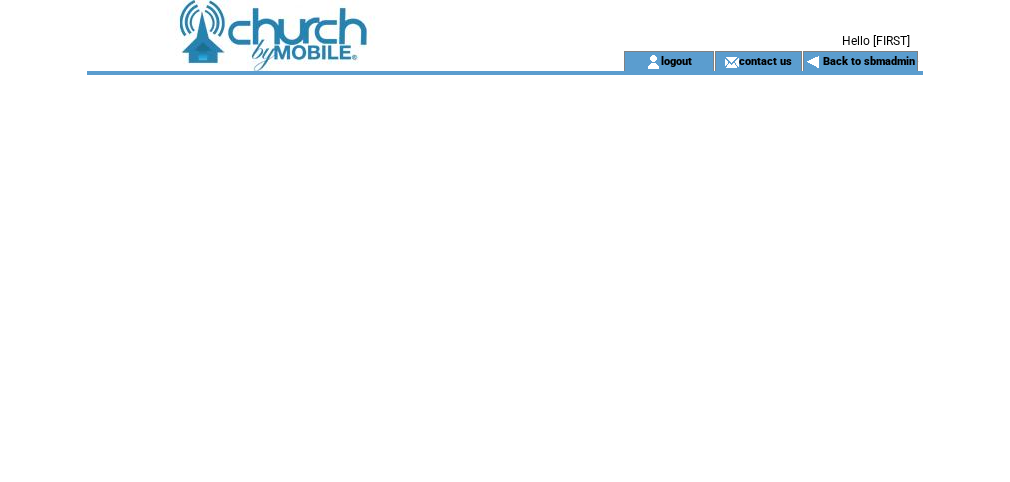 scroll, scrollTop: 0, scrollLeft: 0, axis: both 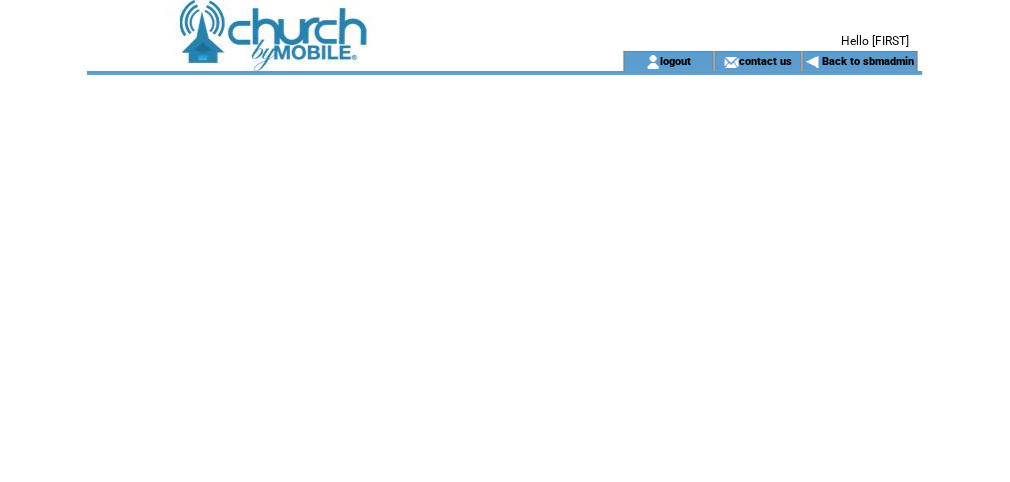 click at bounding box center (327, 25) 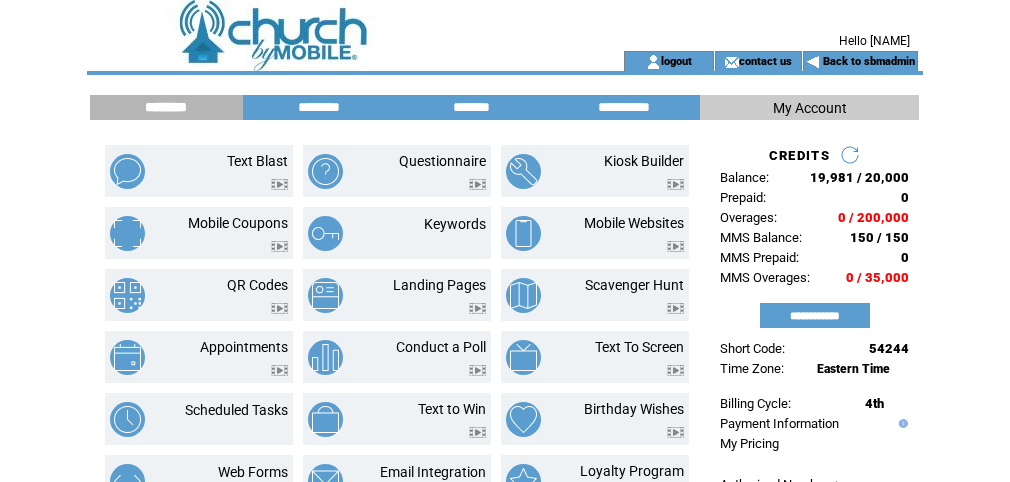 scroll, scrollTop: 0, scrollLeft: 0, axis: both 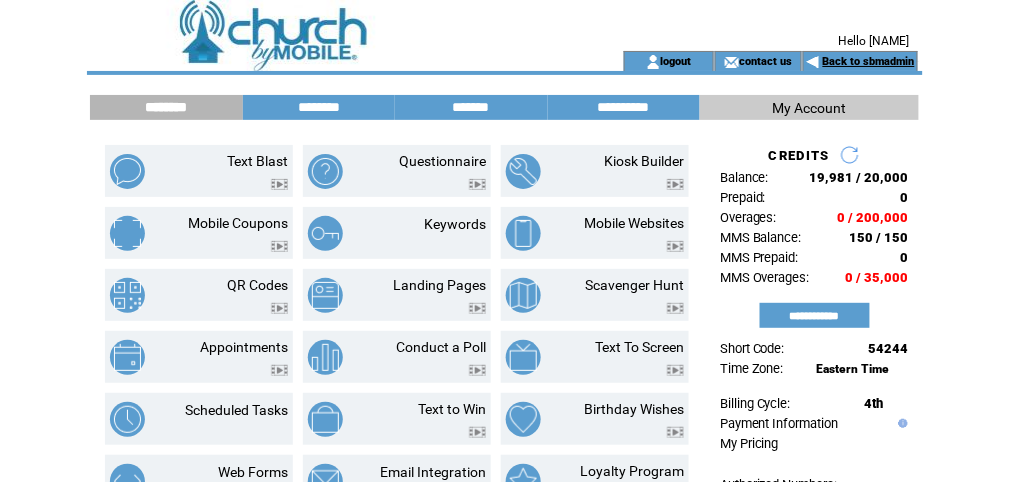 click on "Back to sbmadmin" at bounding box center [869, 61] 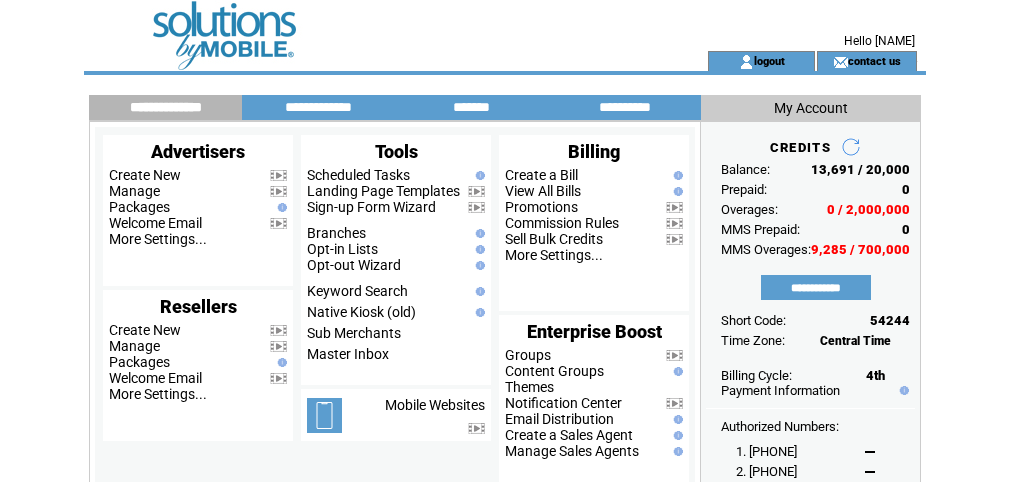 scroll, scrollTop: 0, scrollLeft: 0, axis: both 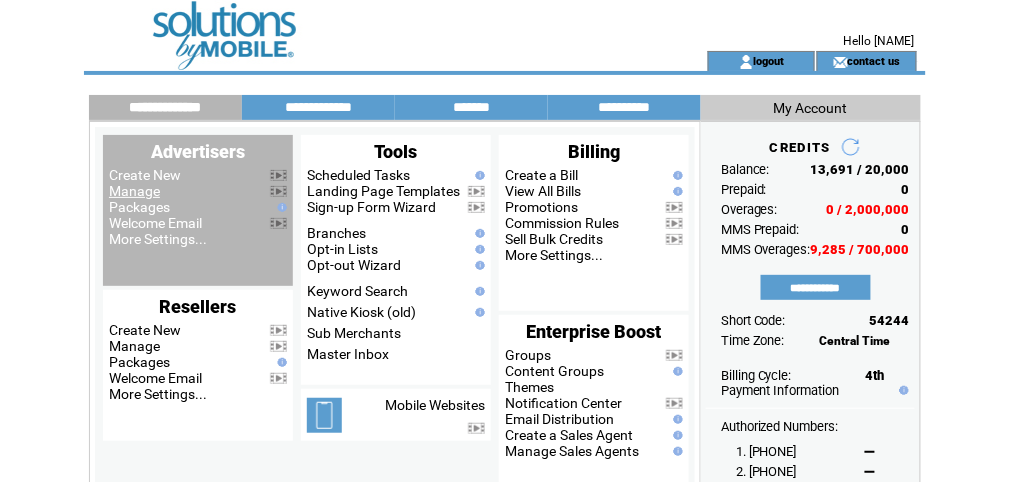 click on "Manage" at bounding box center (134, 191) 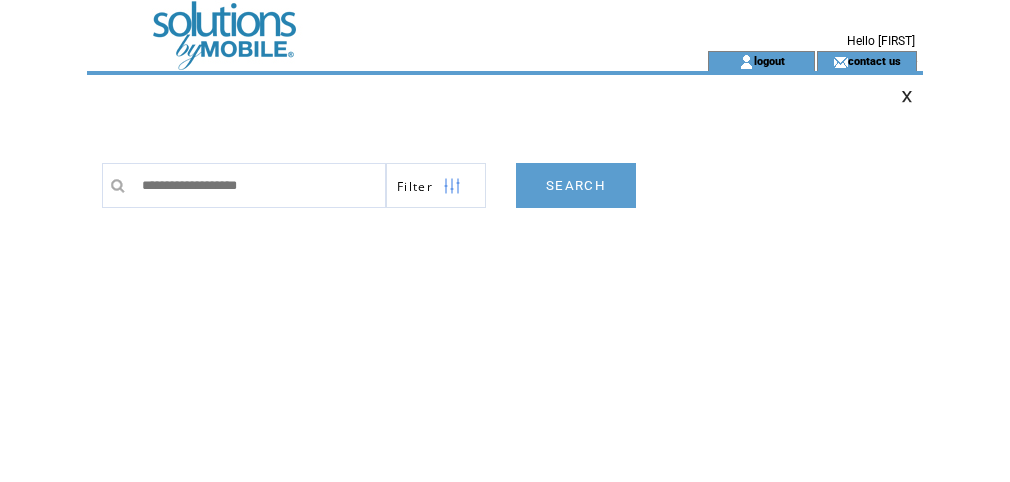 scroll, scrollTop: 0, scrollLeft: 0, axis: both 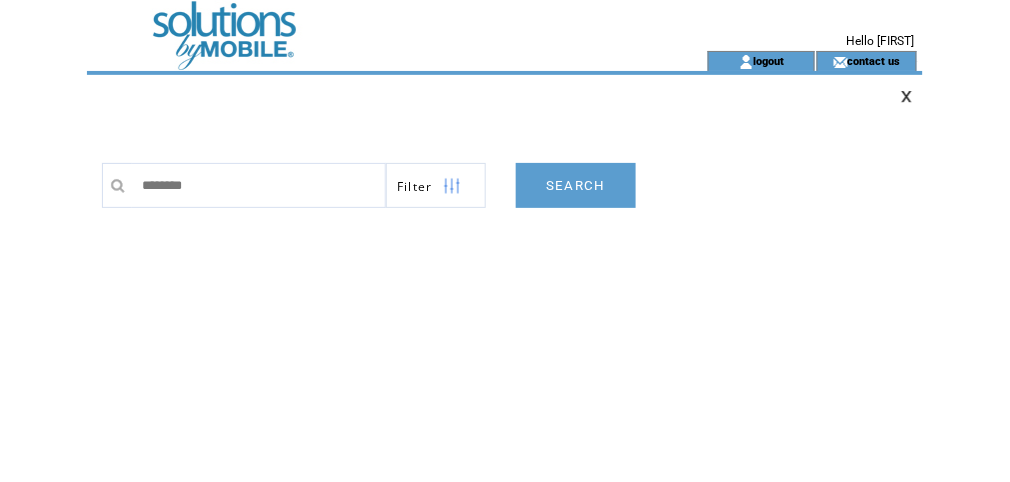 type on "*********" 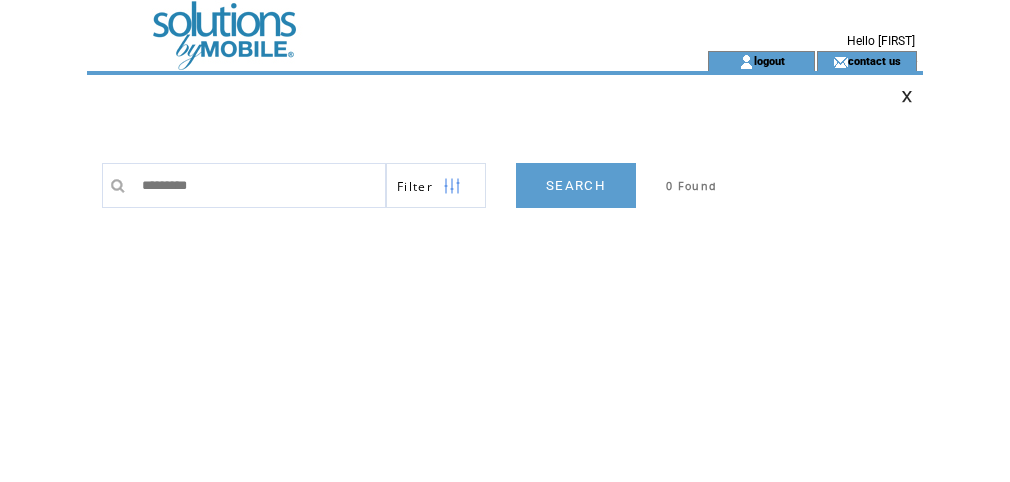 scroll, scrollTop: 0, scrollLeft: 0, axis: both 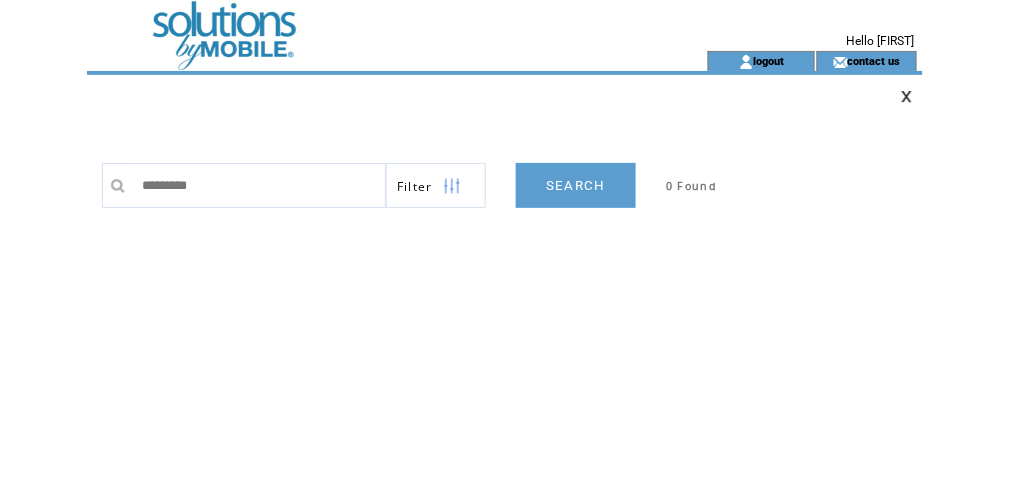 click on "*********" at bounding box center [259, 185] 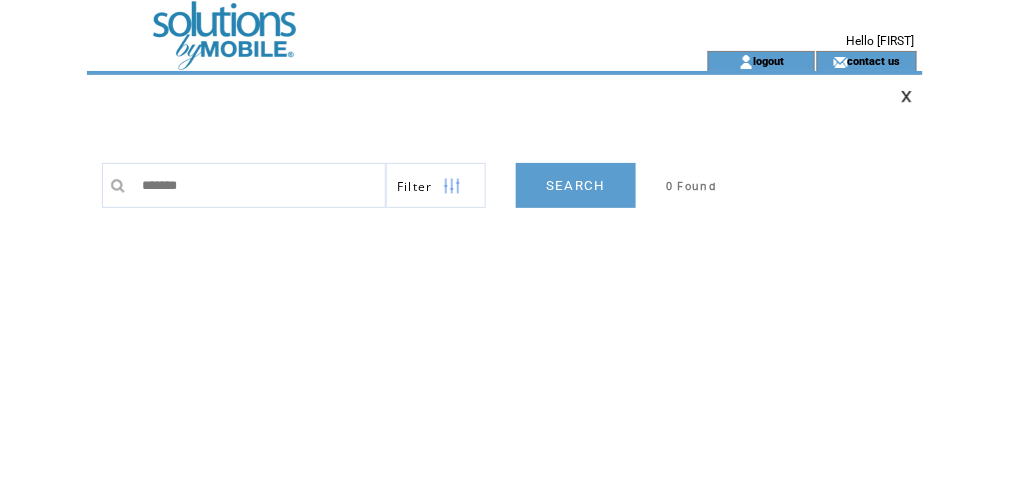 type on "********" 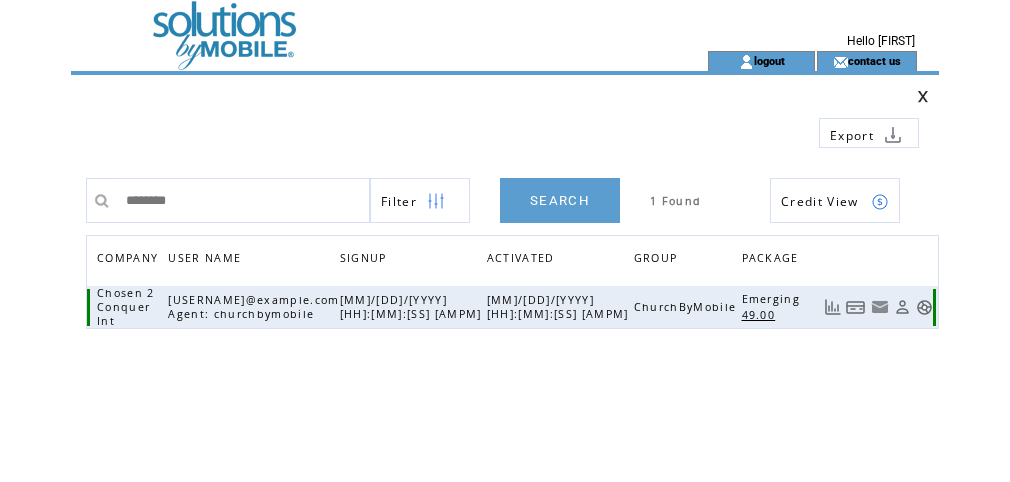 scroll, scrollTop: 0, scrollLeft: 0, axis: both 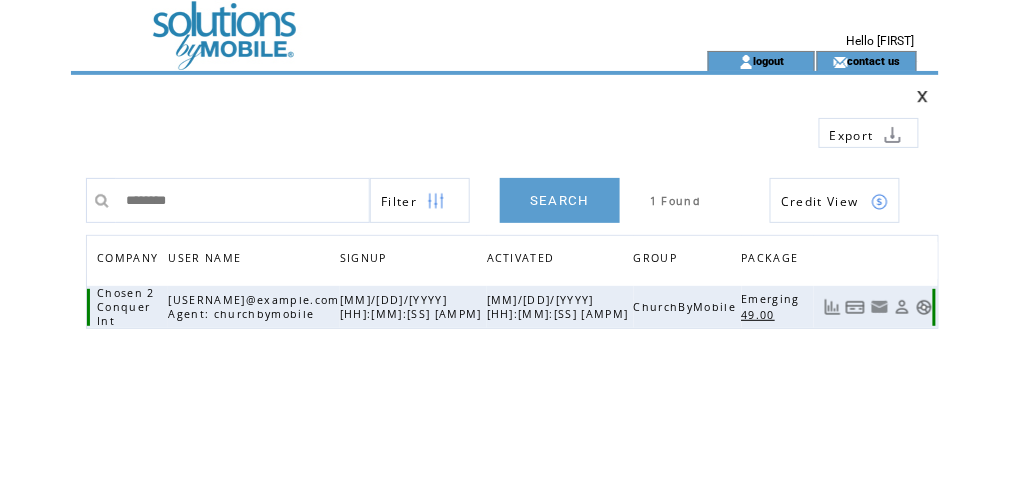 click at bounding box center (924, 307) 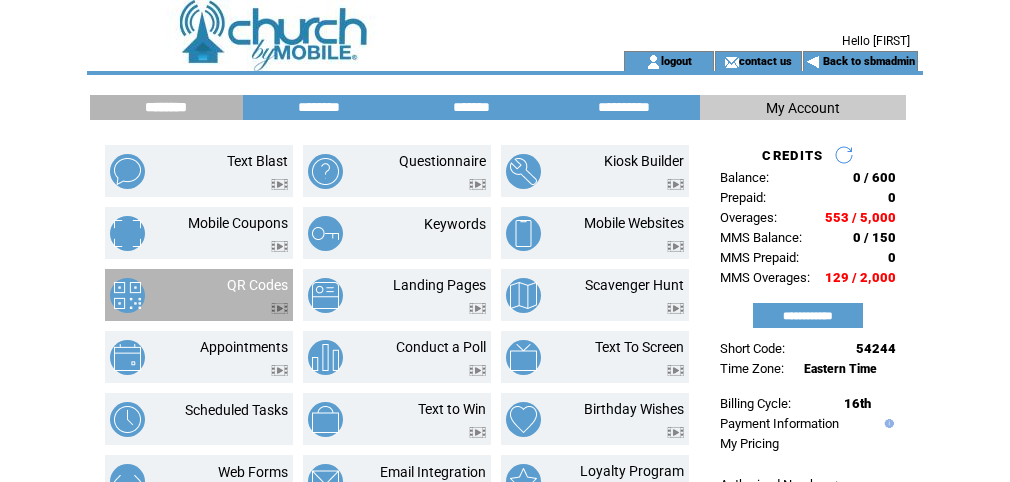 scroll, scrollTop: 0, scrollLeft: 0, axis: both 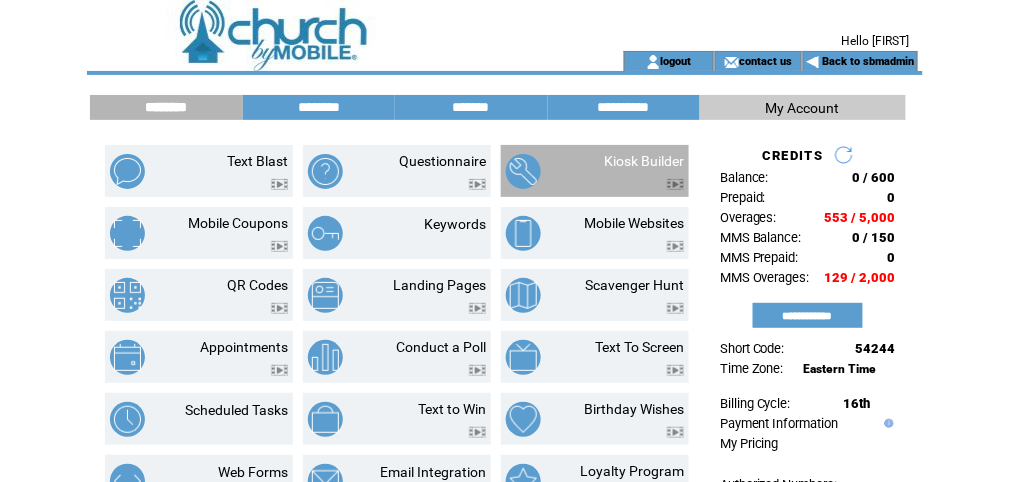 click at bounding box center [675, 184] 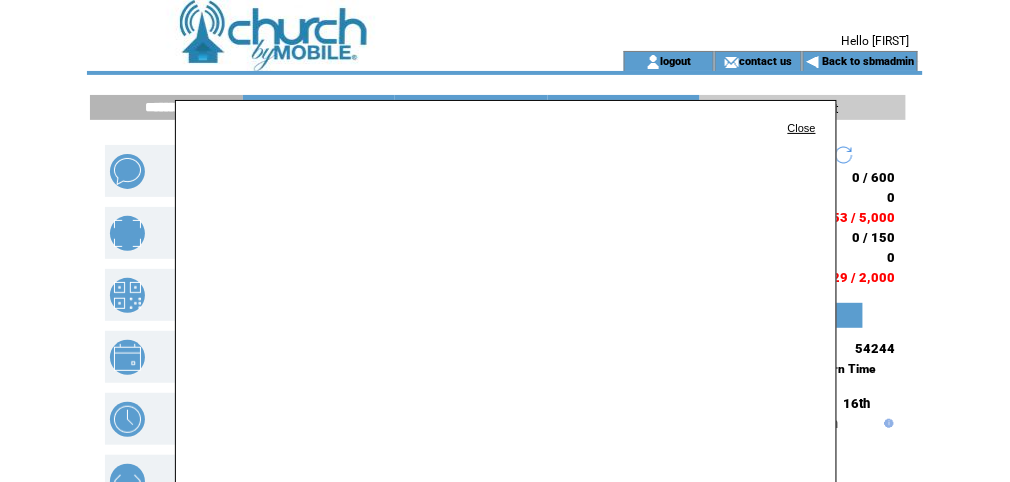 click on "Close" at bounding box center [802, 128] 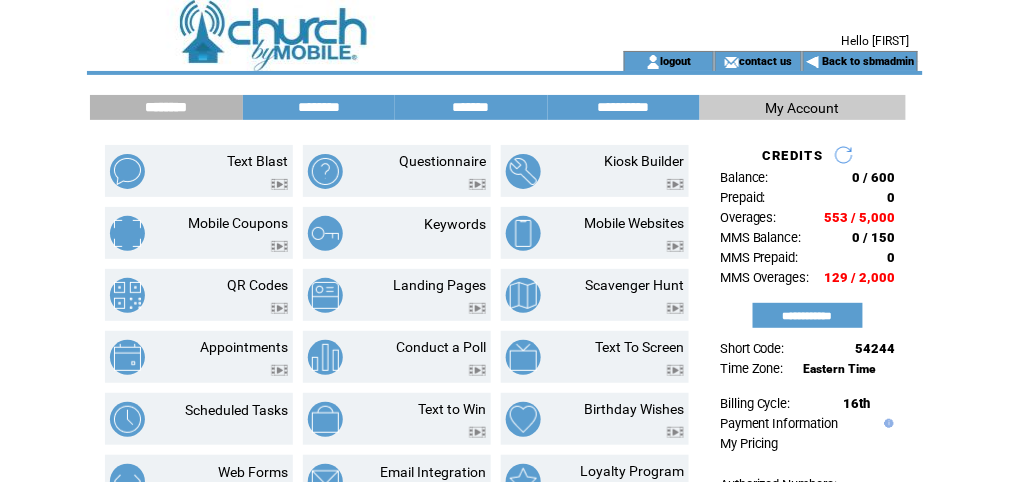 drag, startPoint x: 45, startPoint y: 206, endPoint x: 58, endPoint y: 206, distance: 13 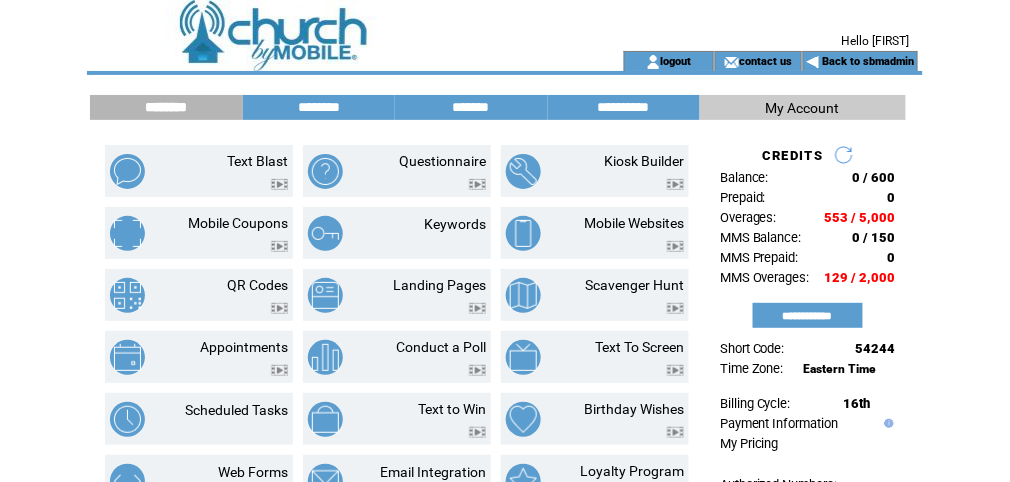 click on "**********" 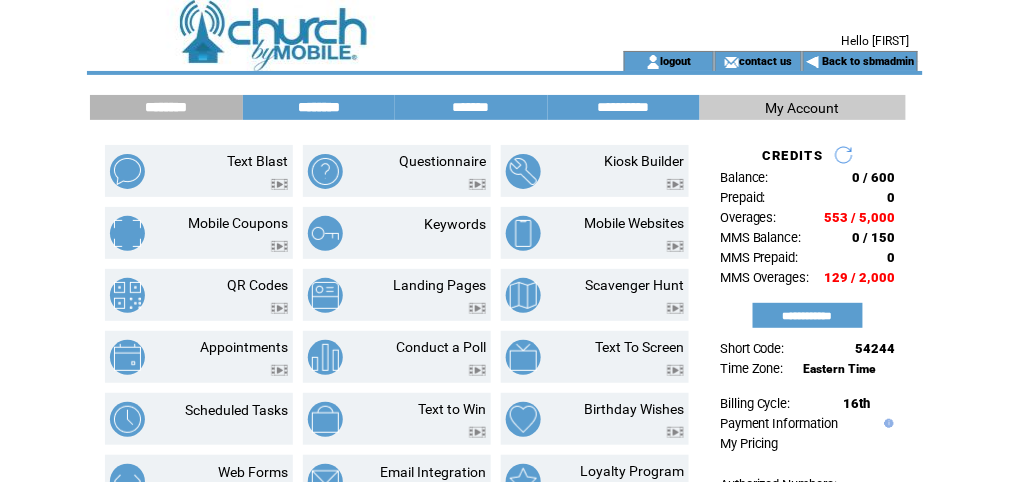 click on "********" at bounding box center (319, 107) 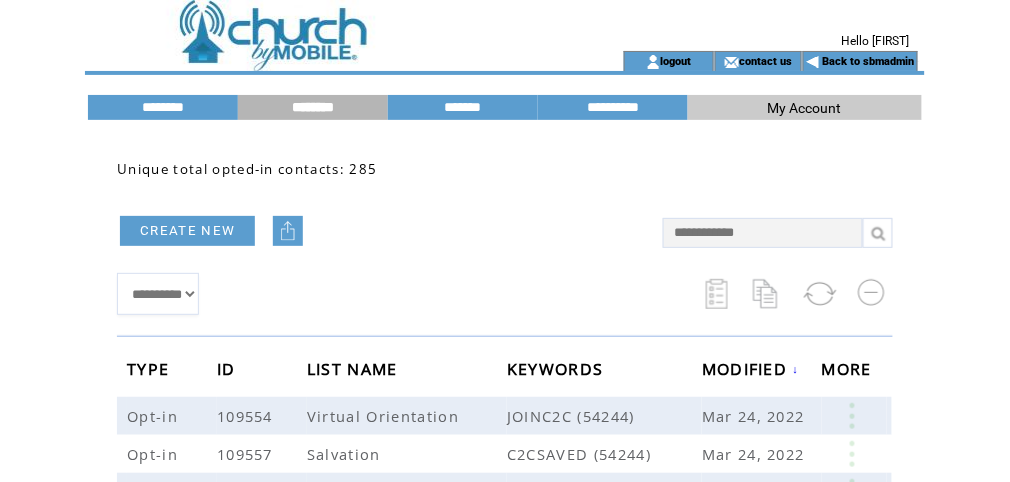 click on "CREATE NEW" at bounding box center [187, 231] 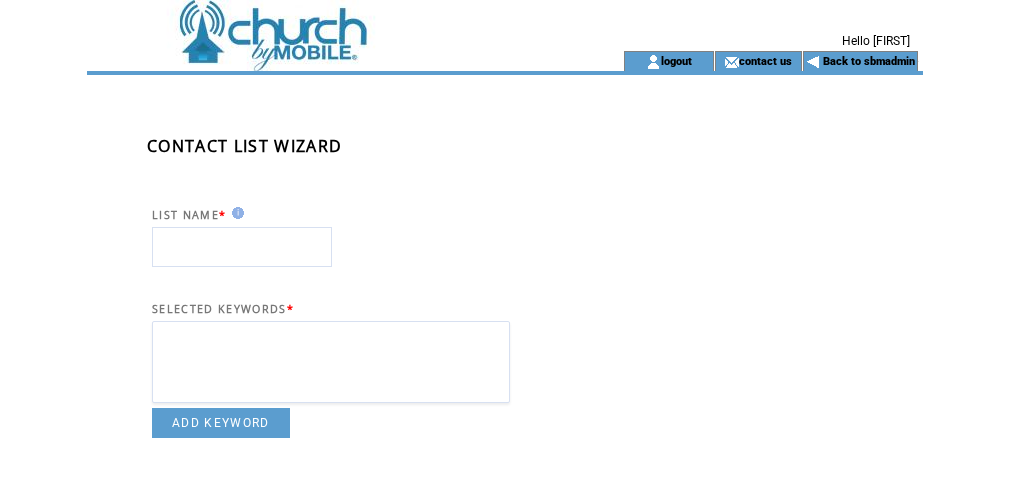 scroll, scrollTop: 0, scrollLeft: 0, axis: both 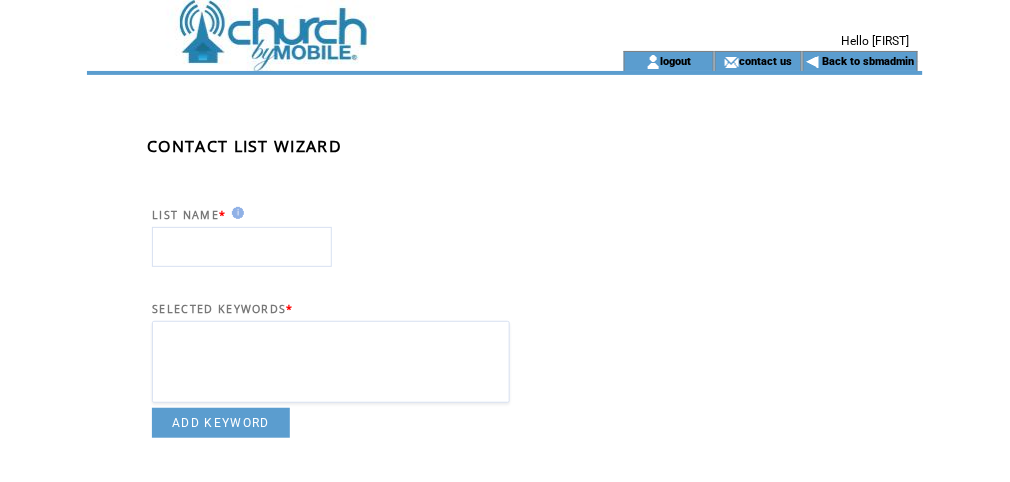 click at bounding box center [242, 247] 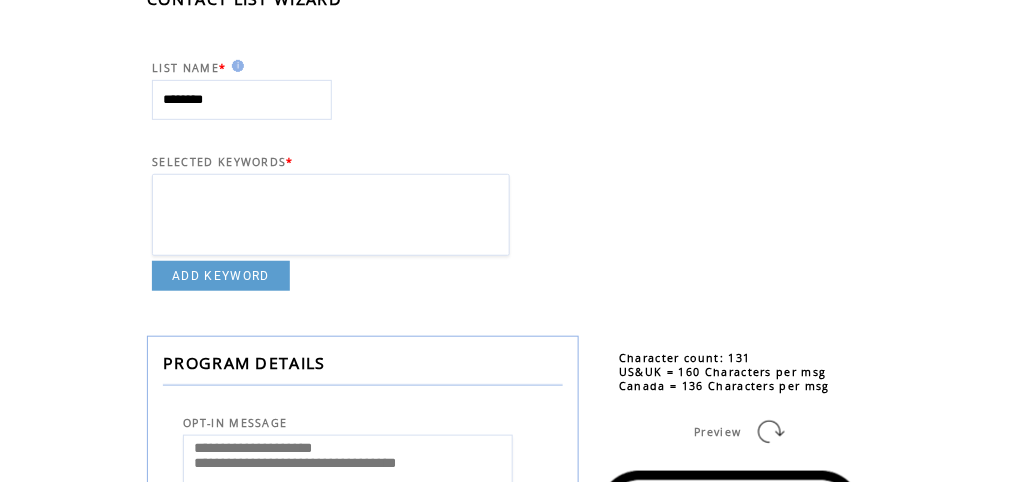 scroll, scrollTop: 213, scrollLeft: 0, axis: vertical 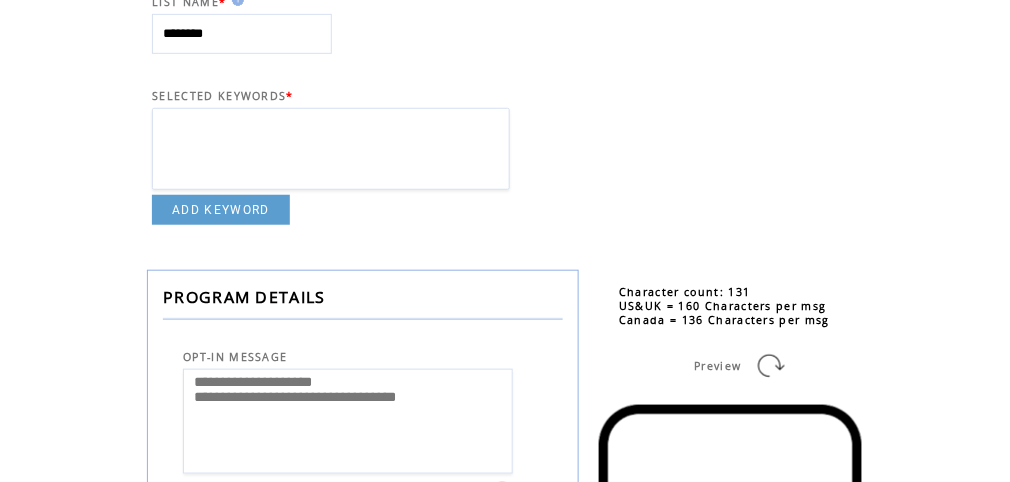 click on "********" at bounding box center (242, 34) 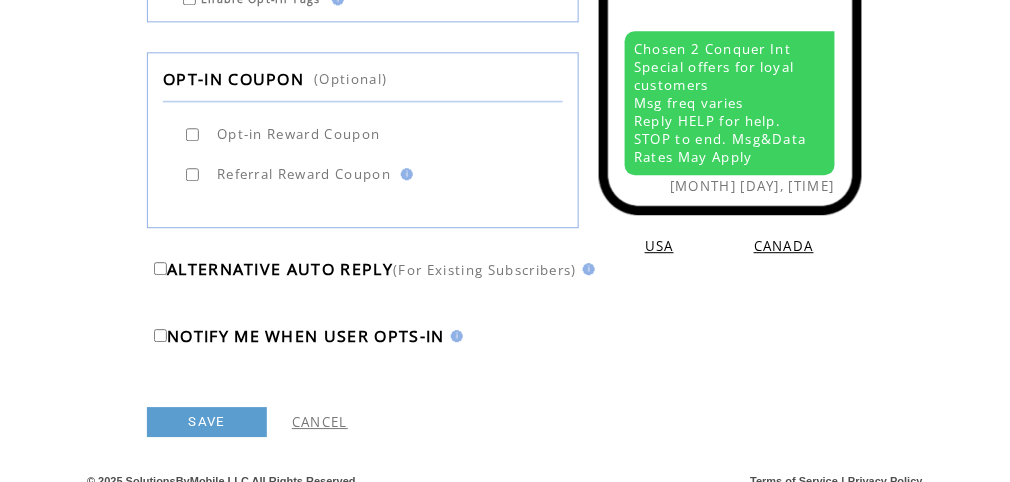 scroll, scrollTop: 998, scrollLeft: 0, axis: vertical 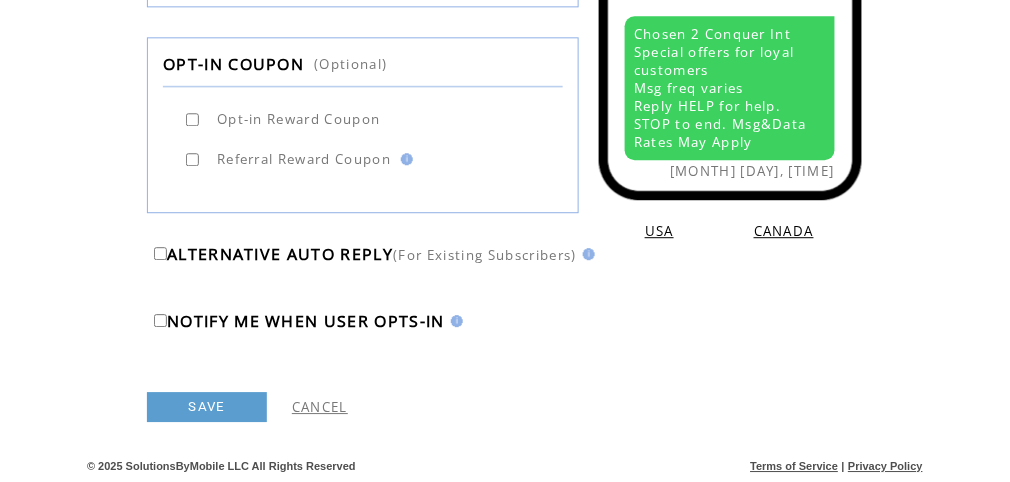type on "**********" 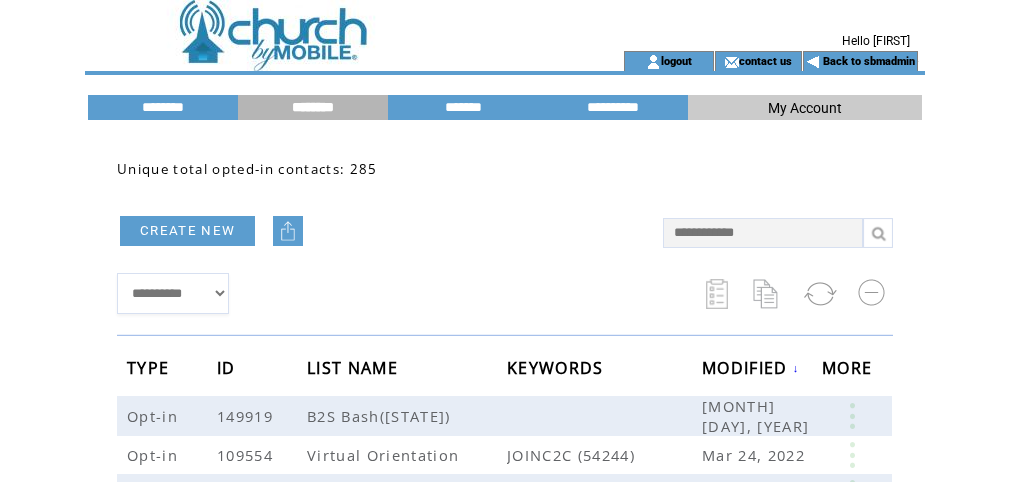 scroll, scrollTop: 0, scrollLeft: 0, axis: both 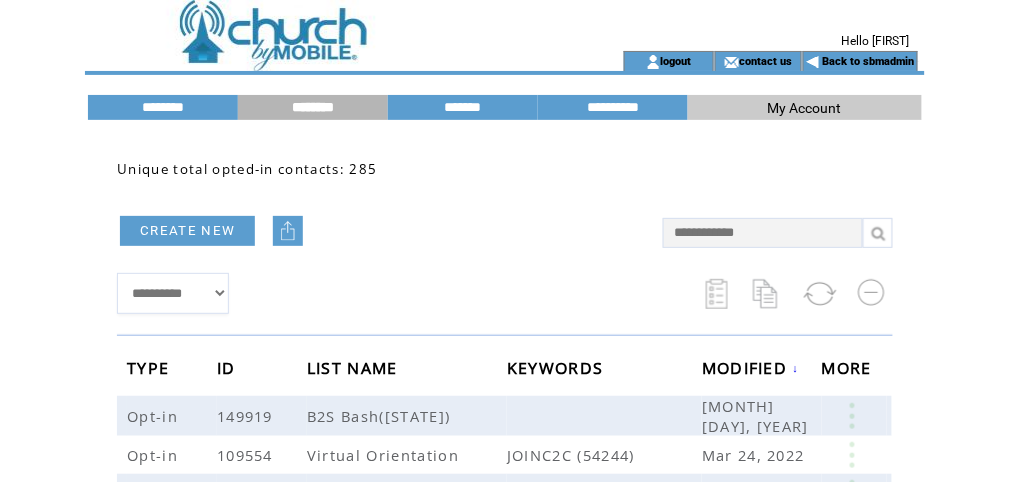 click at bounding box center [327, 25] 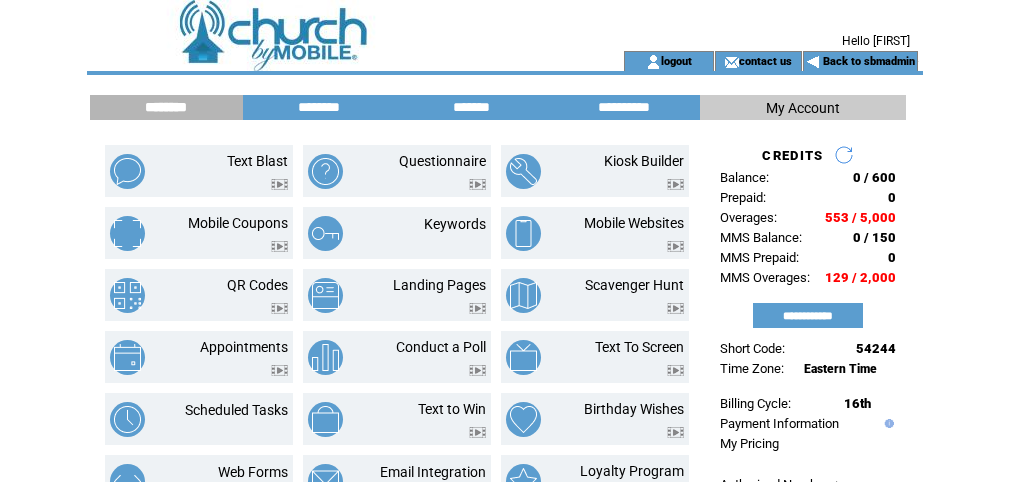 scroll, scrollTop: 0, scrollLeft: 0, axis: both 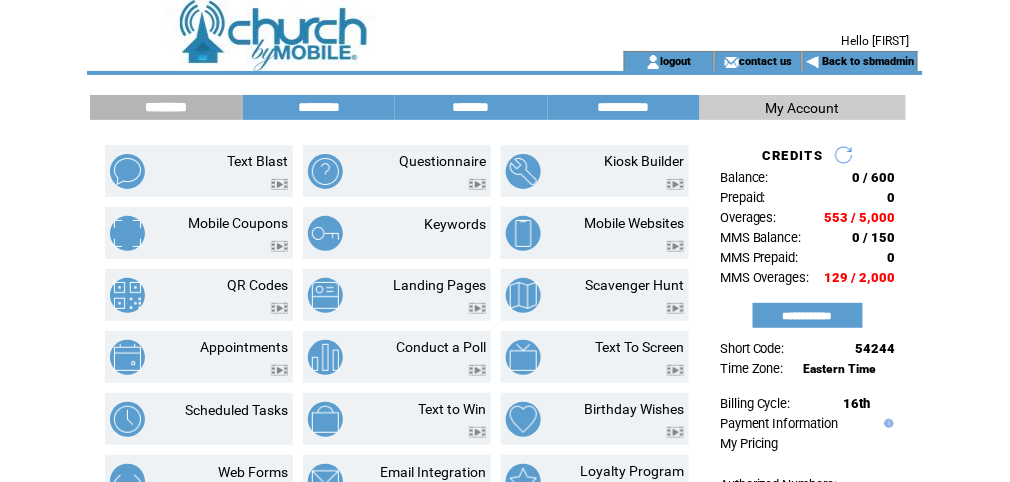 click at bounding box center (327, 25) 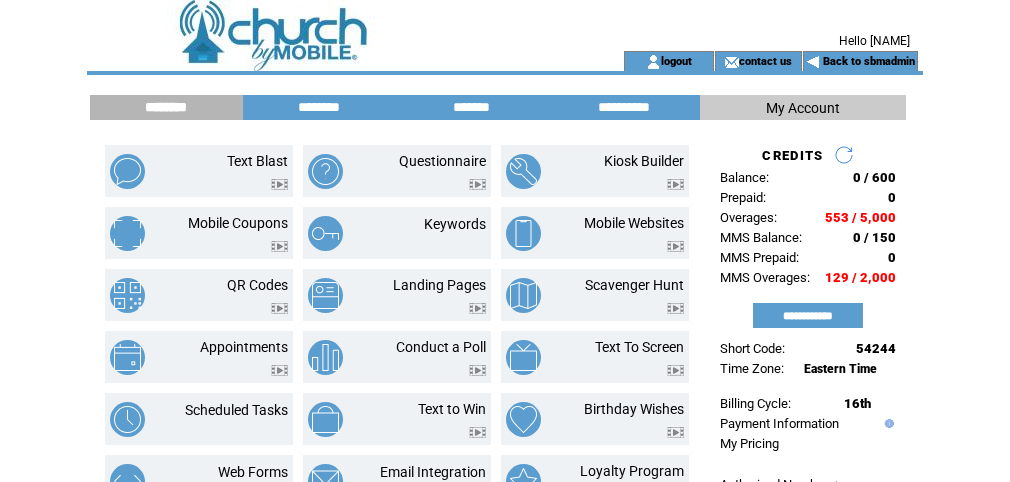 scroll, scrollTop: 0, scrollLeft: 0, axis: both 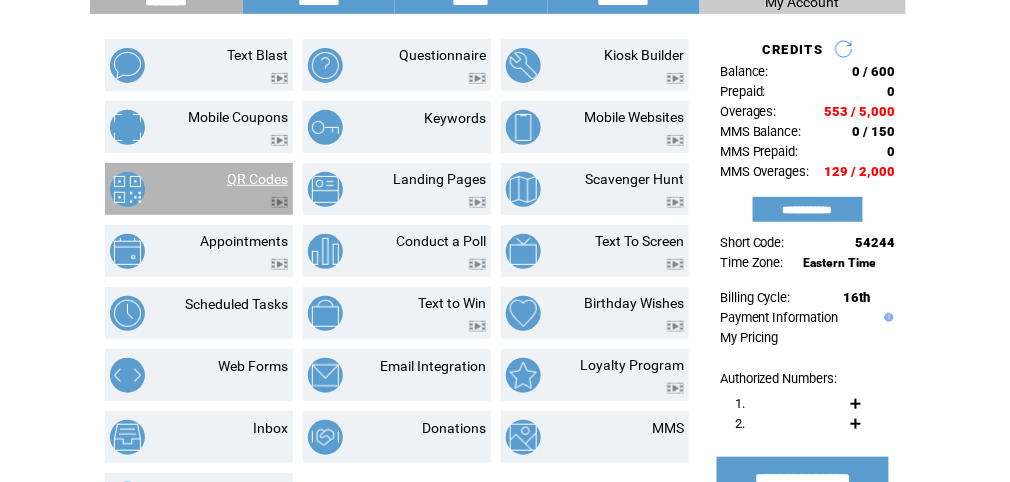 click on "QR Codes" at bounding box center (257, 179) 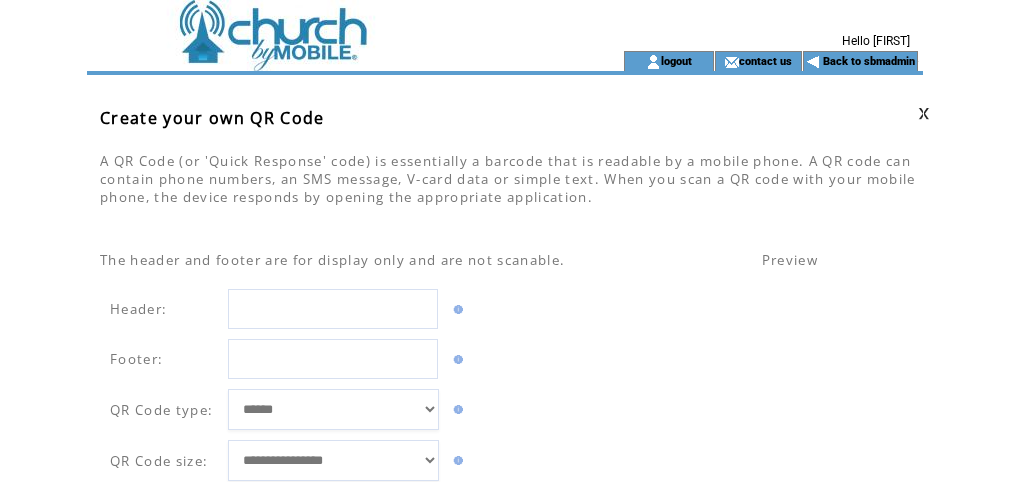 scroll, scrollTop: 0, scrollLeft: 0, axis: both 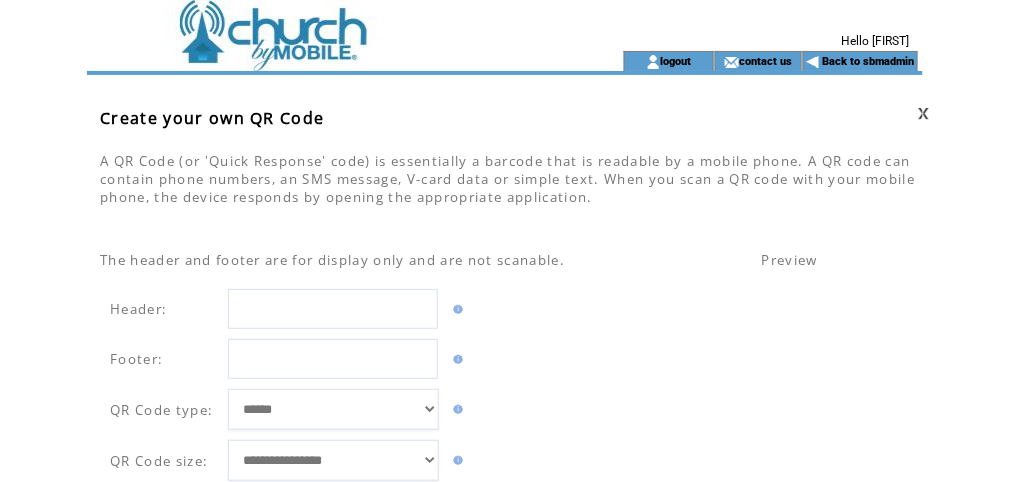 click at bounding box center [333, 309] 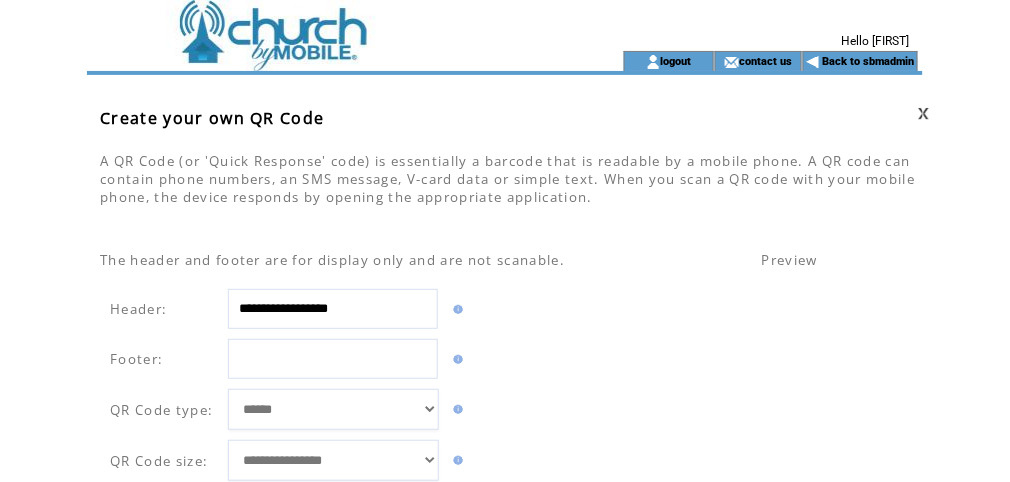 drag, startPoint x: 392, startPoint y: 306, endPoint x: 225, endPoint y: 302, distance: 167.0479 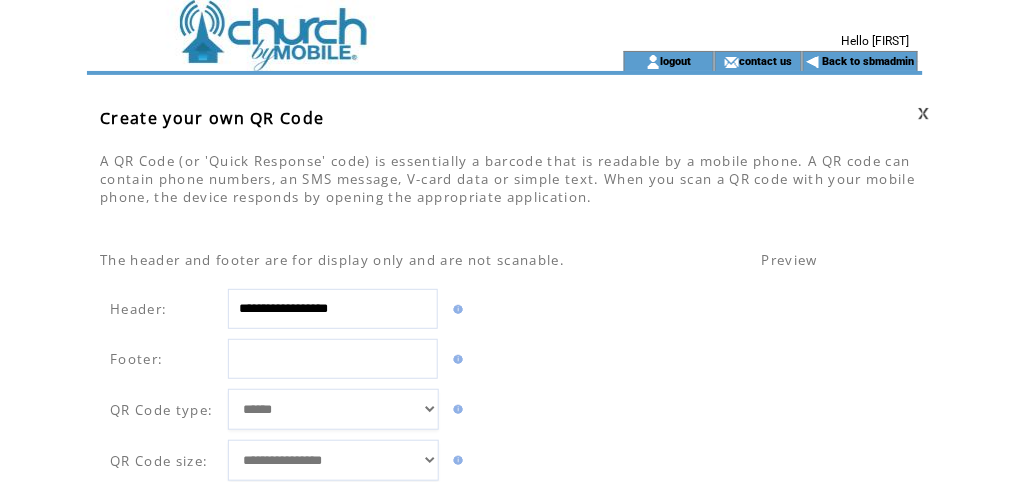 click on "**********" at bounding box center (286, 410) 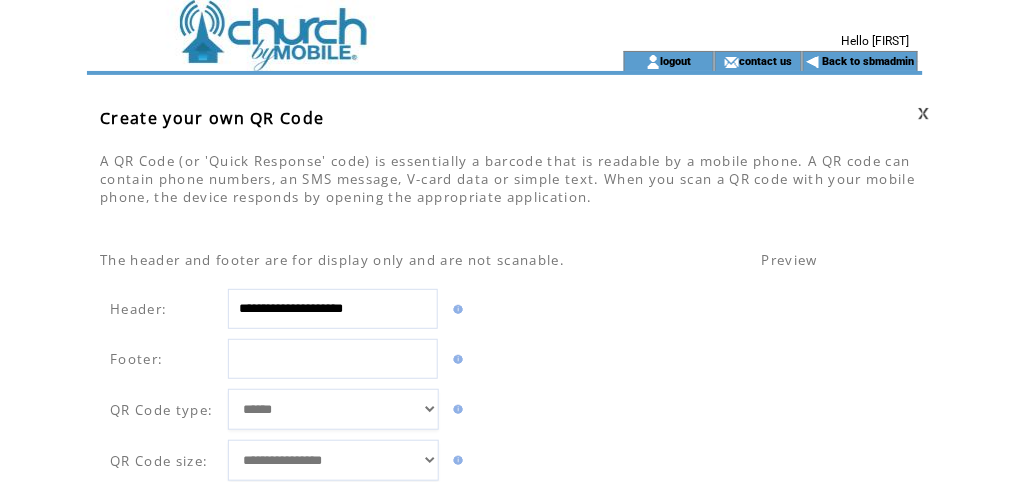 drag, startPoint x: 339, startPoint y: 306, endPoint x: 220, endPoint y: 306, distance: 119 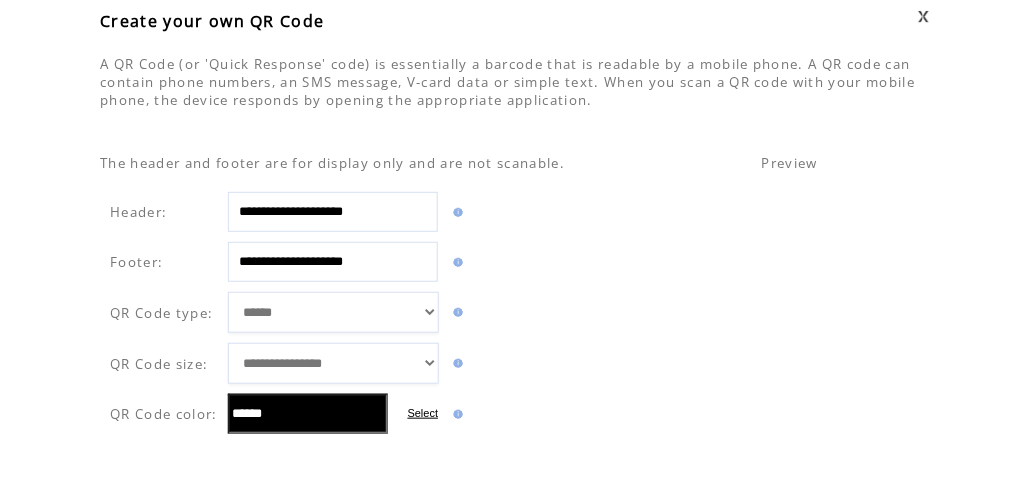 scroll, scrollTop: 106, scrollLeft: 0, axis: vertical 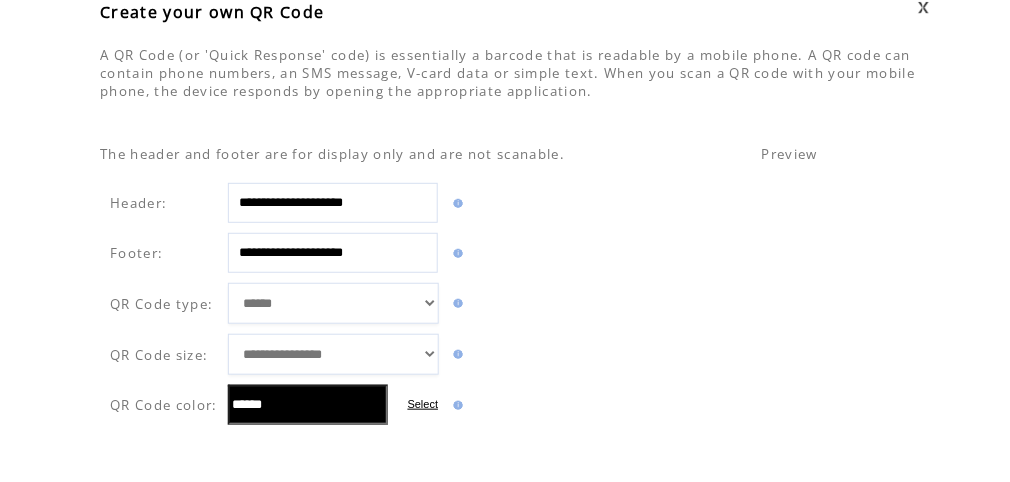 type on "**********" 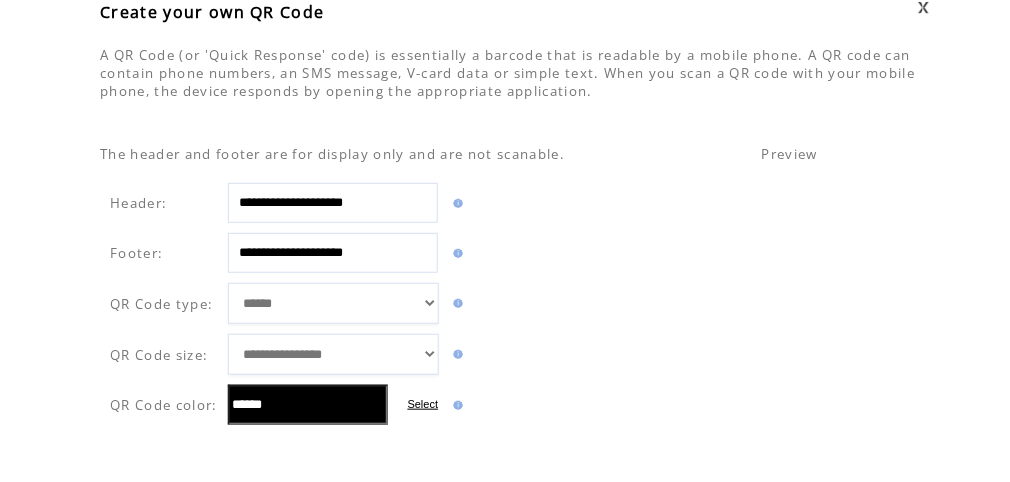 click on "**********" at bounding box center [333, 253] 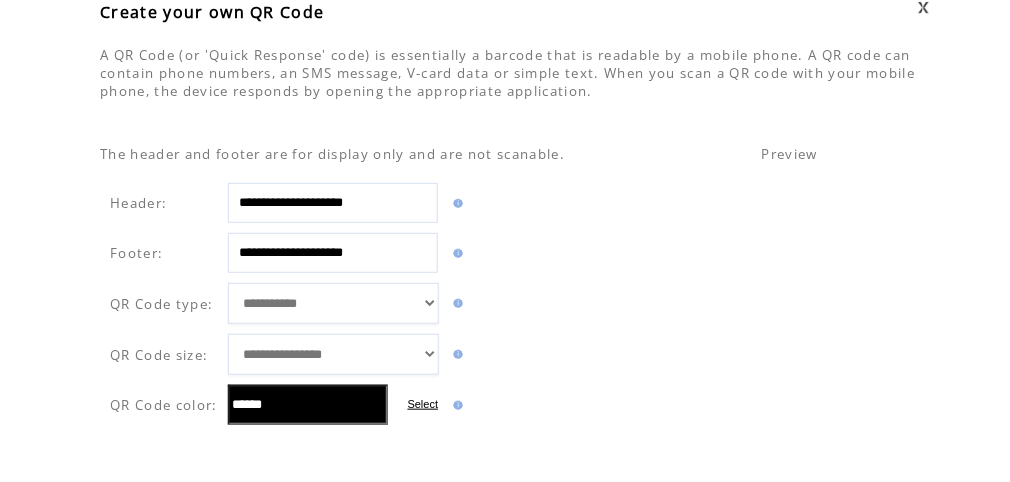 click on "**********" at bounding box center [333, 303] 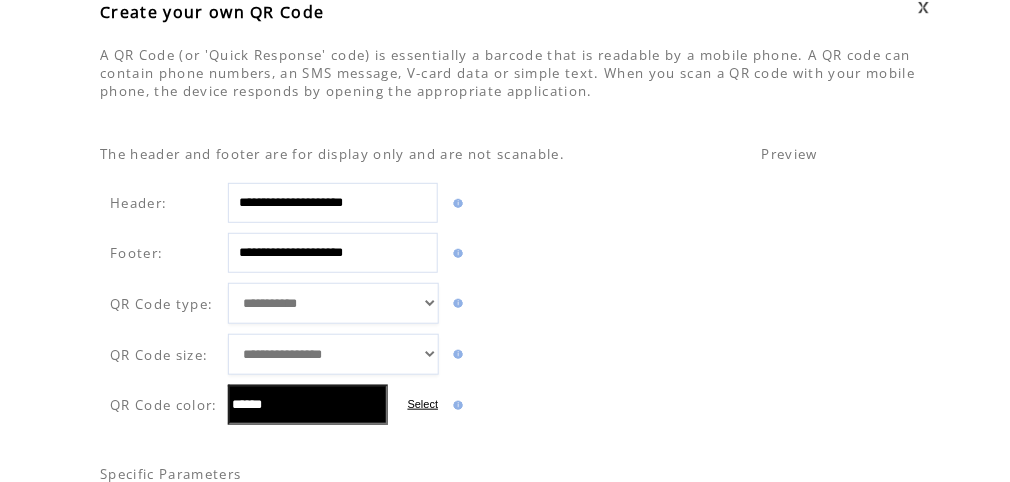 click on "**********" at bounding box center (333, 354) 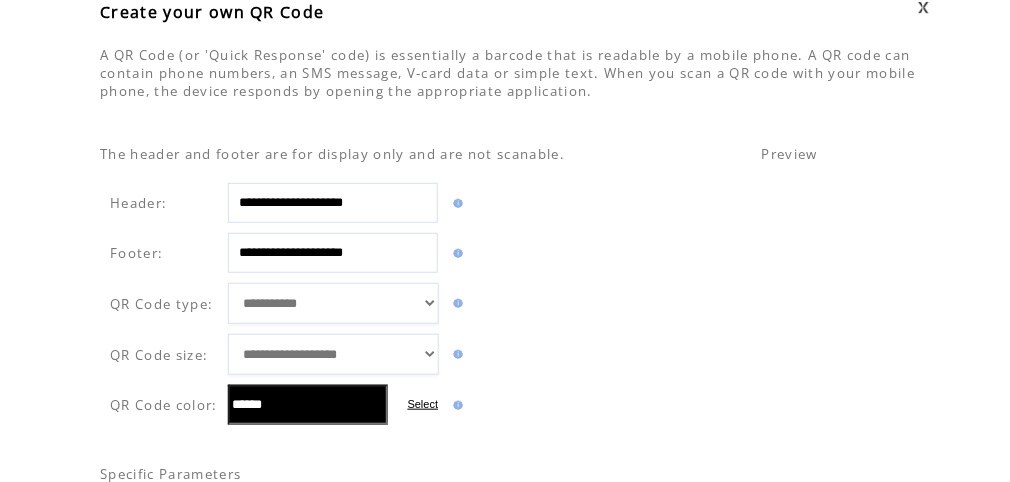 click on "**********" at bounding box center (333, 354) 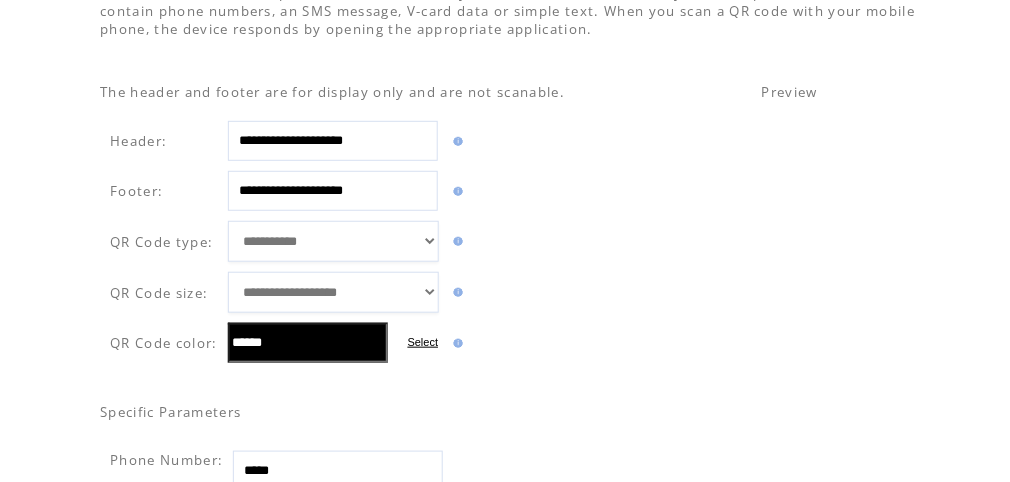 scroll, scrollTop: 0, scrollLeft: 0, axis: both 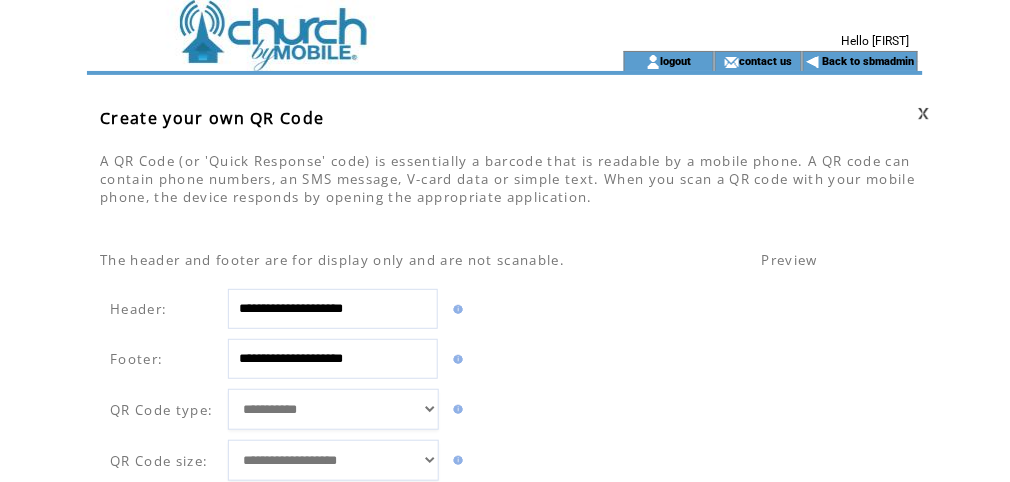 click at bounding box center [505, 73] 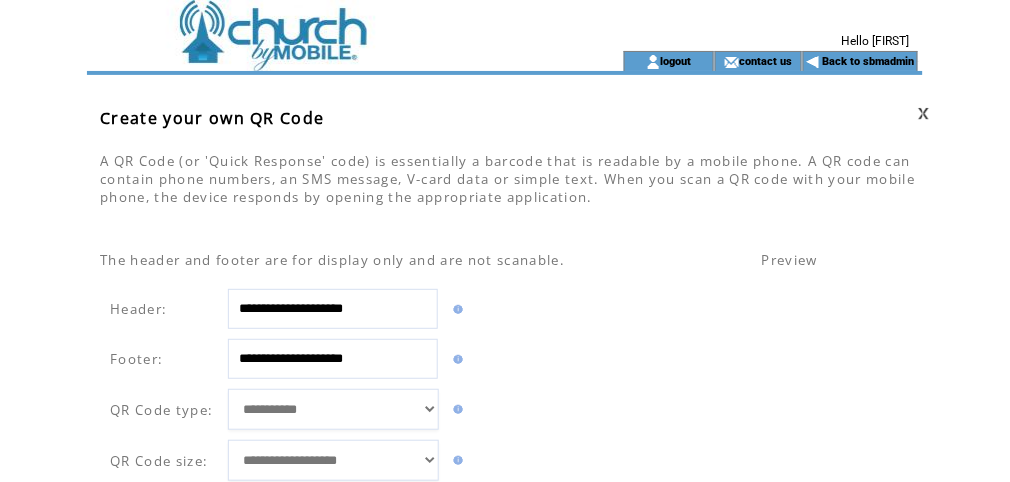 click at bounding box center (327, 61) 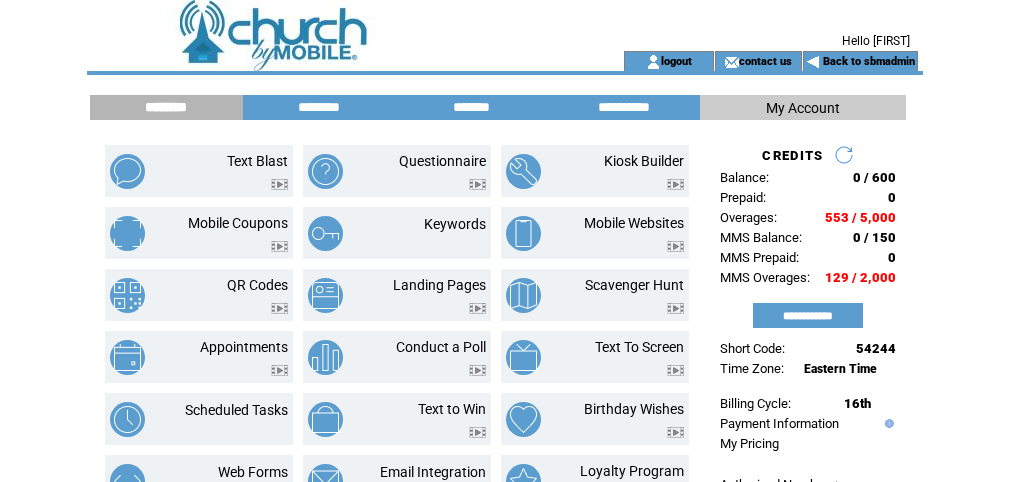 scroll, scrollTop: 0, scrollLeft: 0, axis: both 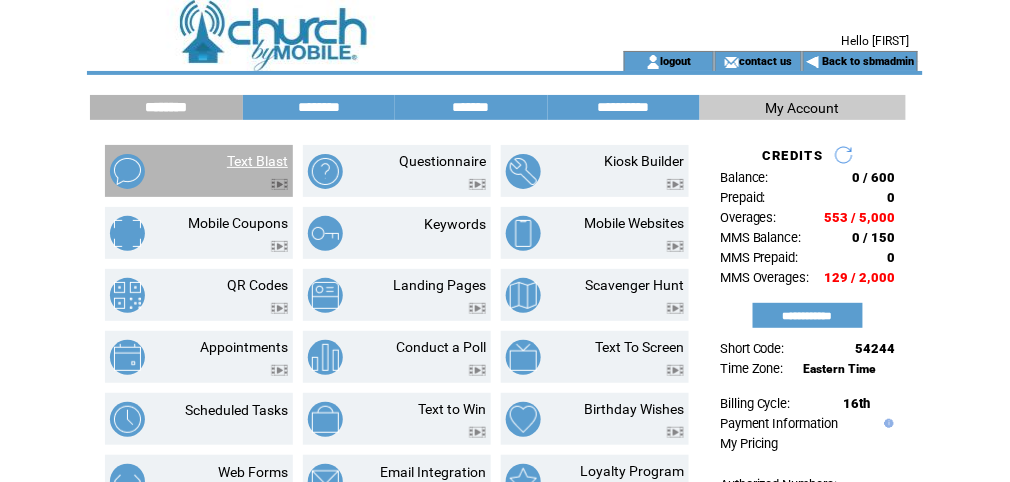 click on "Text Blast" at bounding box center (257, 161) 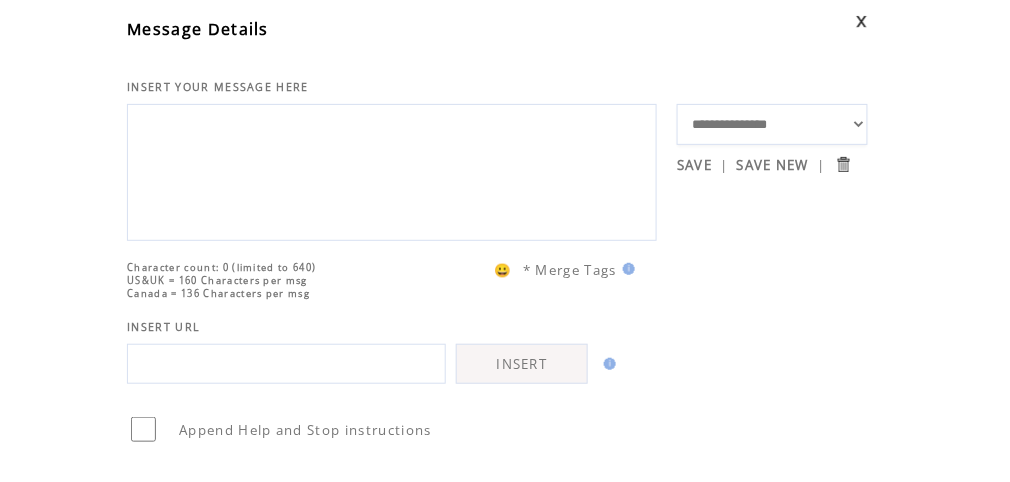 scroll, scrollTop: 0, scrollLeft: 0, axis: both 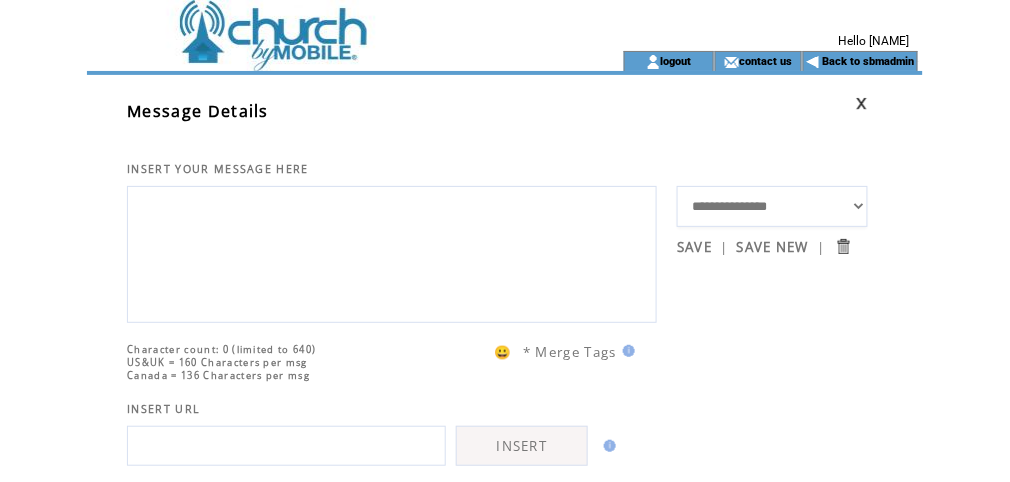 click at bounding box center [327, 61] 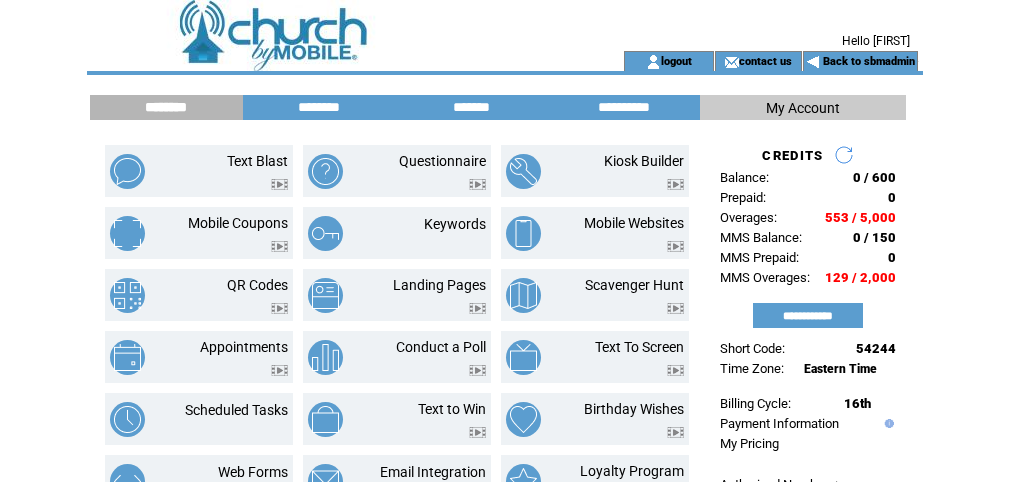scroll, scrollTop: 0, scrollLeft: 0, axis: both 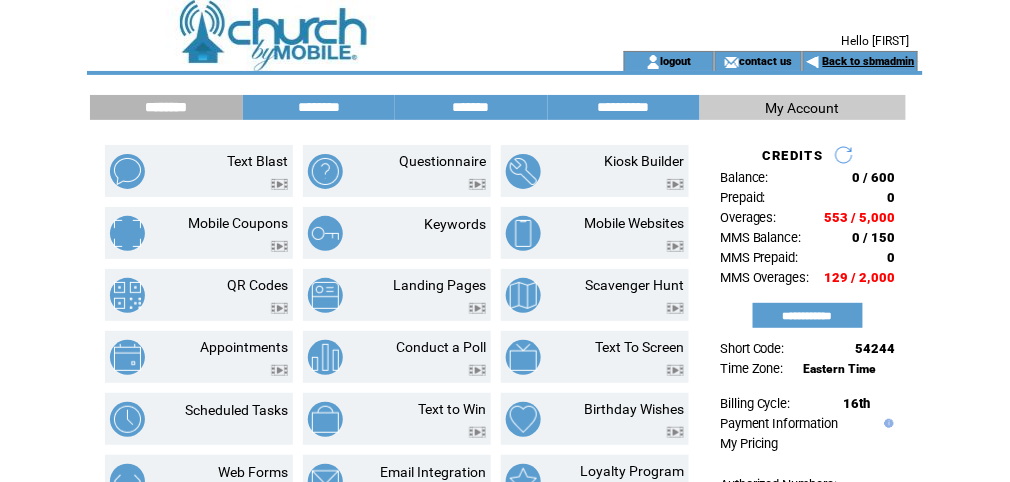 click on "Back to sbmadmin" at bounding box center (869, 61) 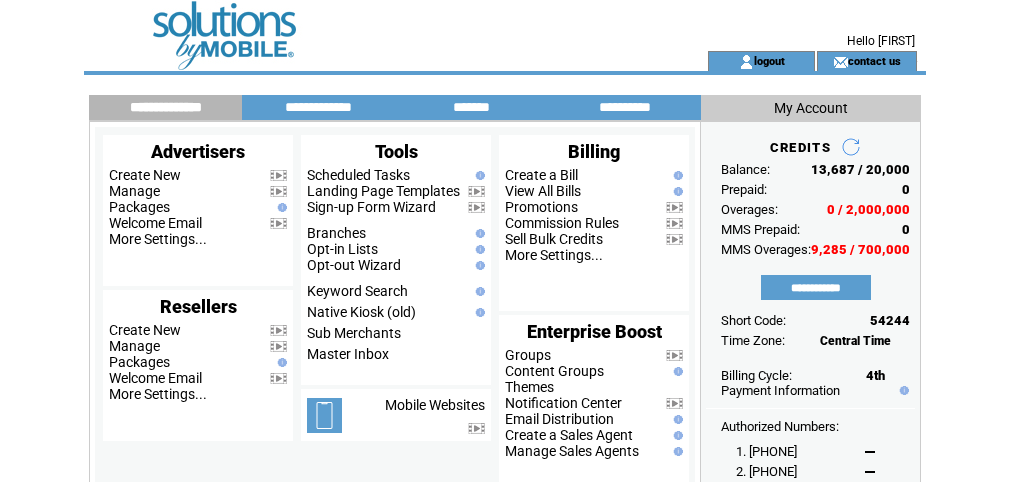 scroll, scrollTop: 0, scrollLeft: 0, axis: both 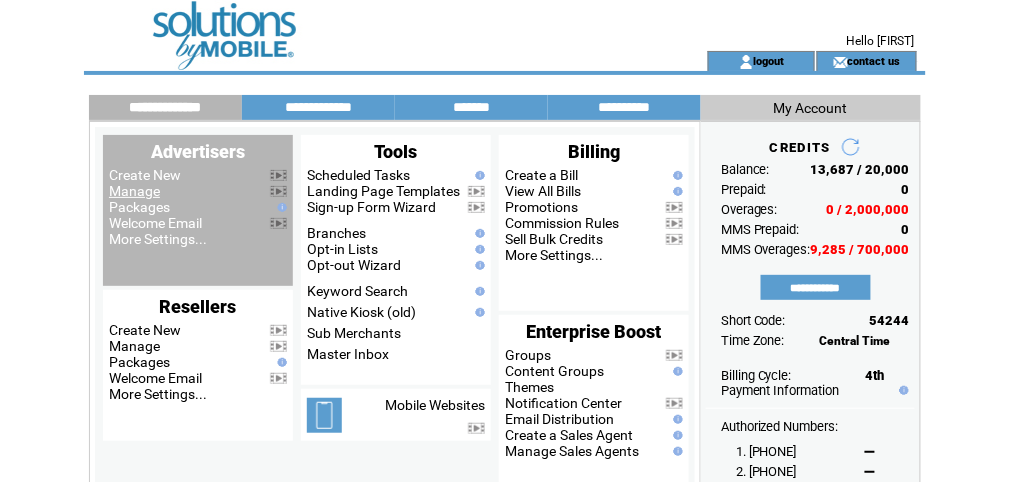 click on "Manage" at bounding box center [134, 191] 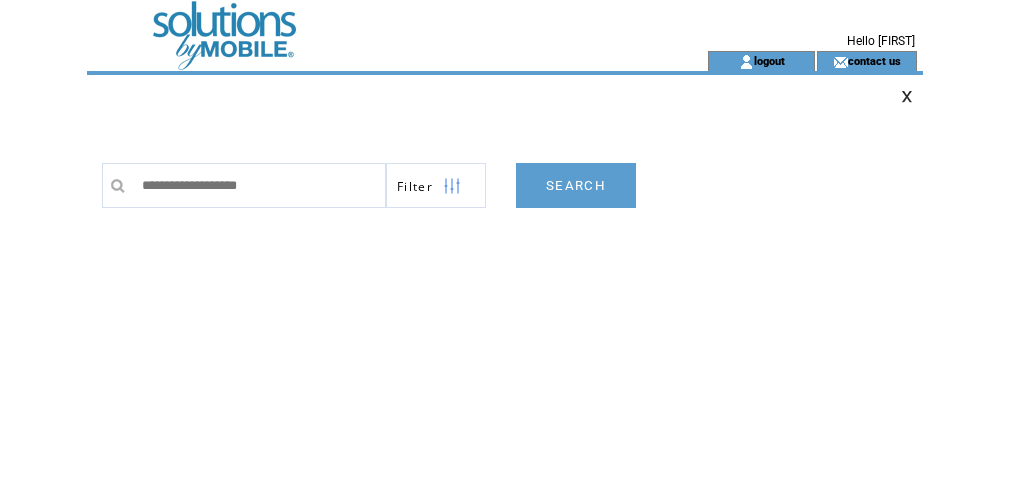 scroll, scrollTop: 0, scrollLeft: 0, axis: both 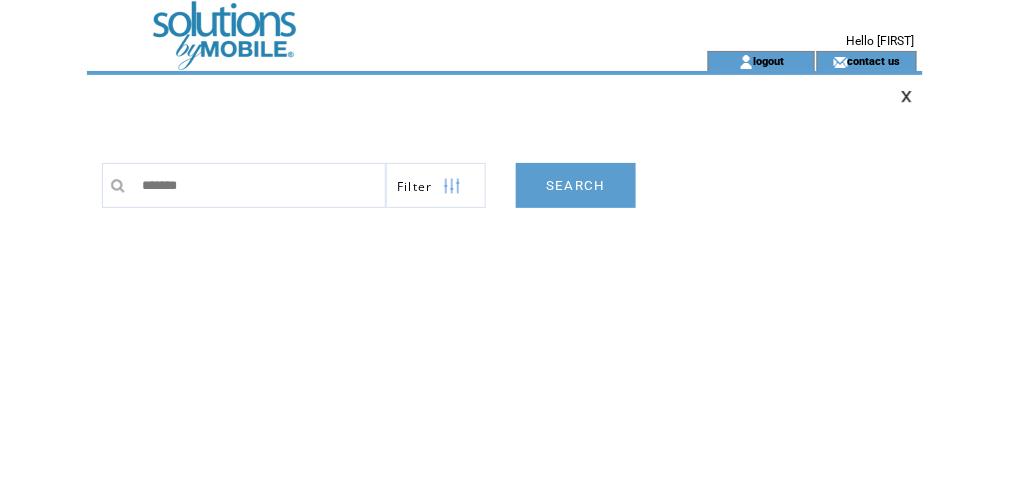 type on "********" 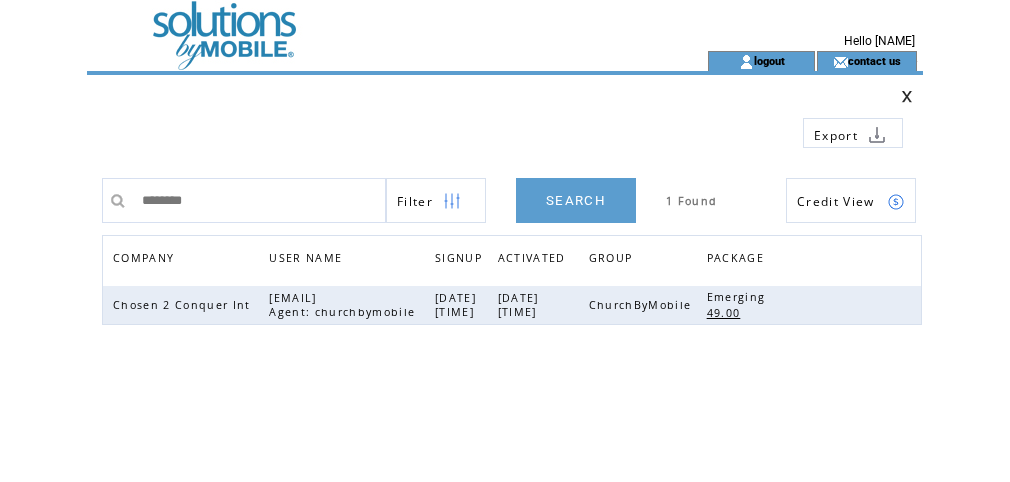 scroll, scrollTop: 0, scrollLeft: 0, axis: both 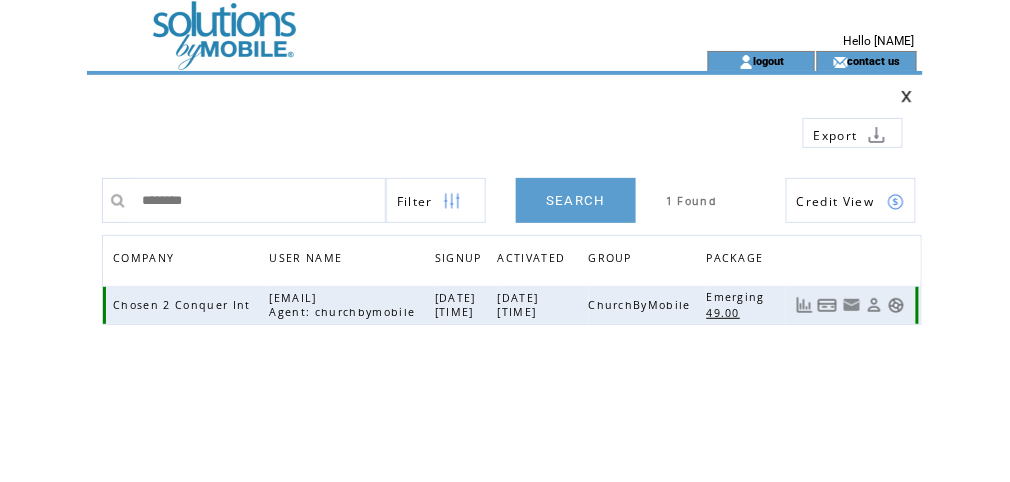 click at bounding box center (896, 305) 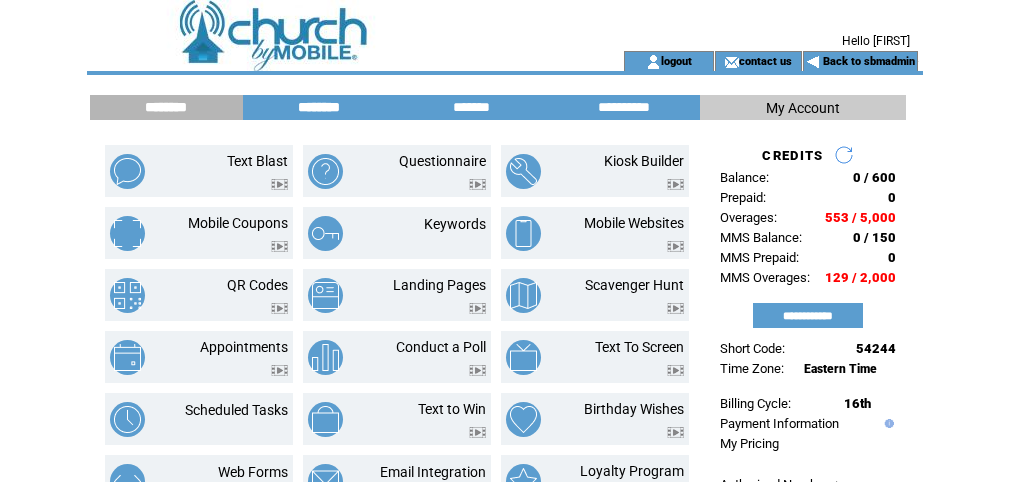 scroll, scrollTop: 0, scrollLeft: 0, axis: both 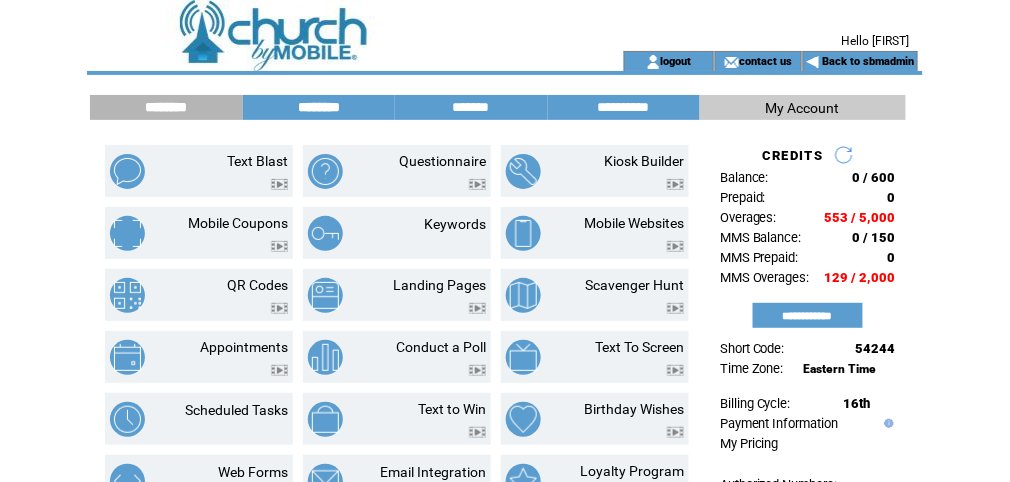 click on "********" at bounding box center [319, 107] 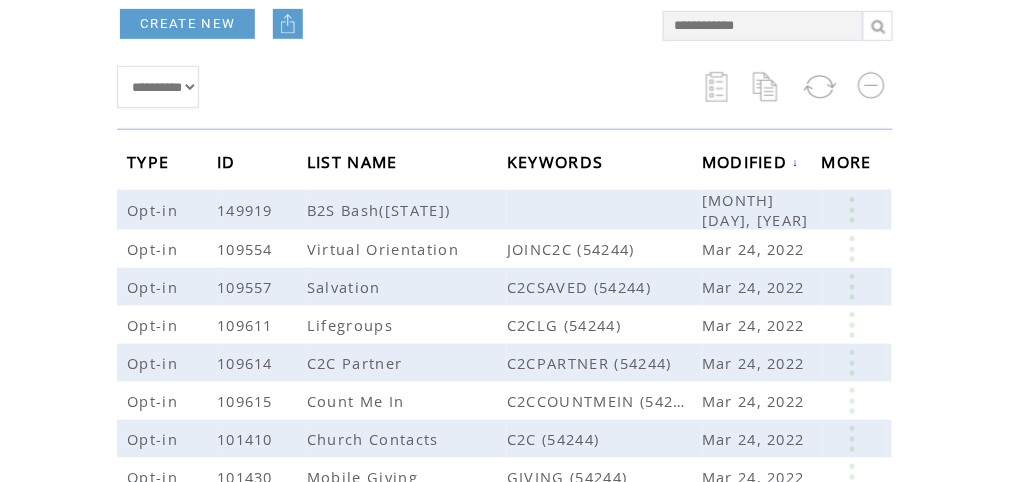 scroll, scrollTop: 213, scrollLeft: 0, axis: vertical 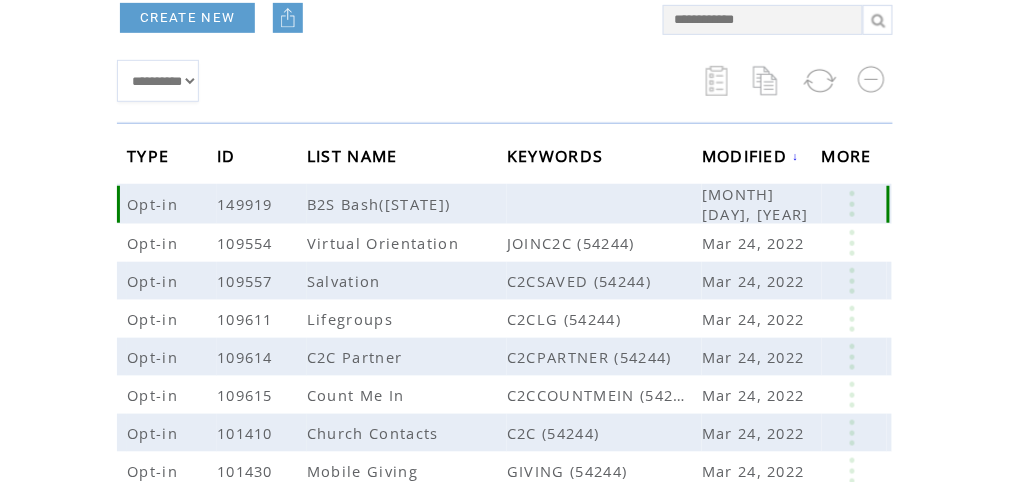 click at bounding box center (852, 204) 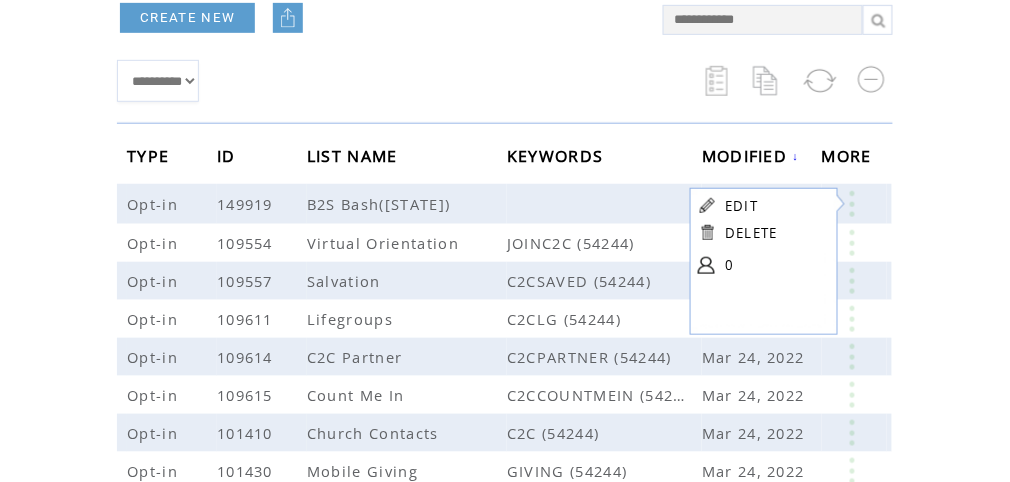 click on "EDIT" at bounding box center [741, 206] 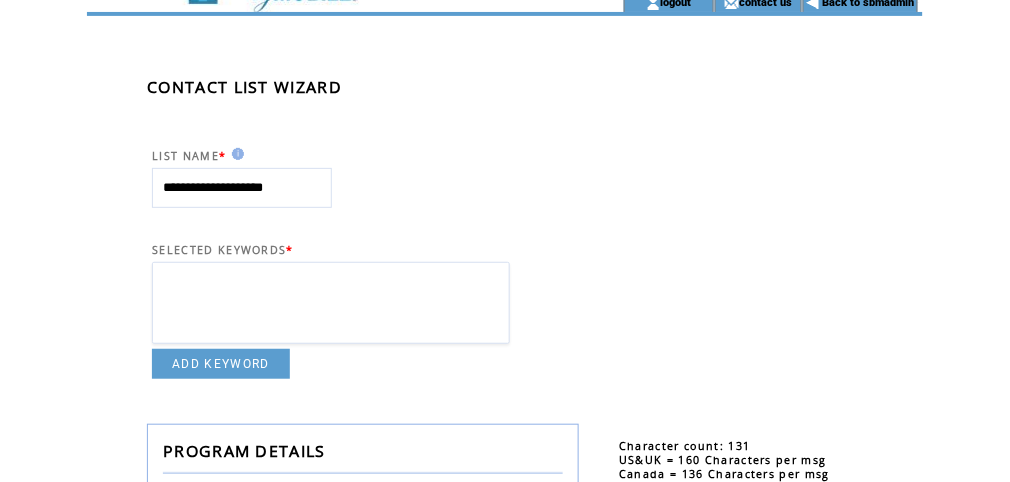 scroll, scrollTop: 106, scrollLeft: 0, axis: vertical 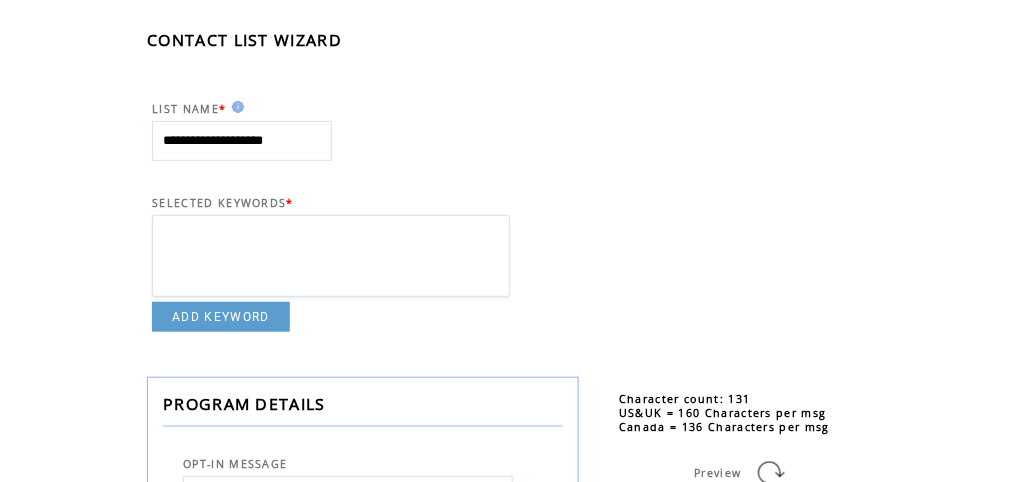 click on "ADD KEYWORD" at bounding box center (221, 317) 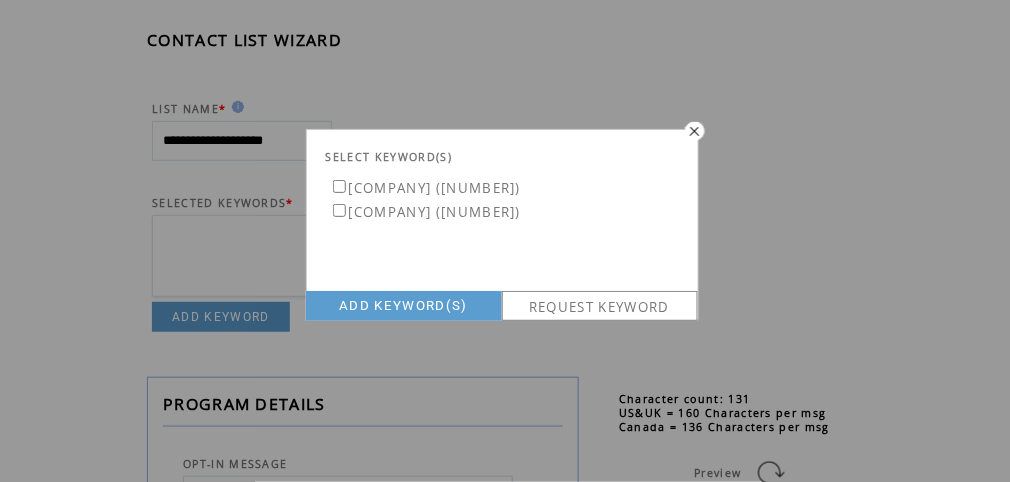 click on "REQUEST KEYWORD" at bounding box center [600, 306] 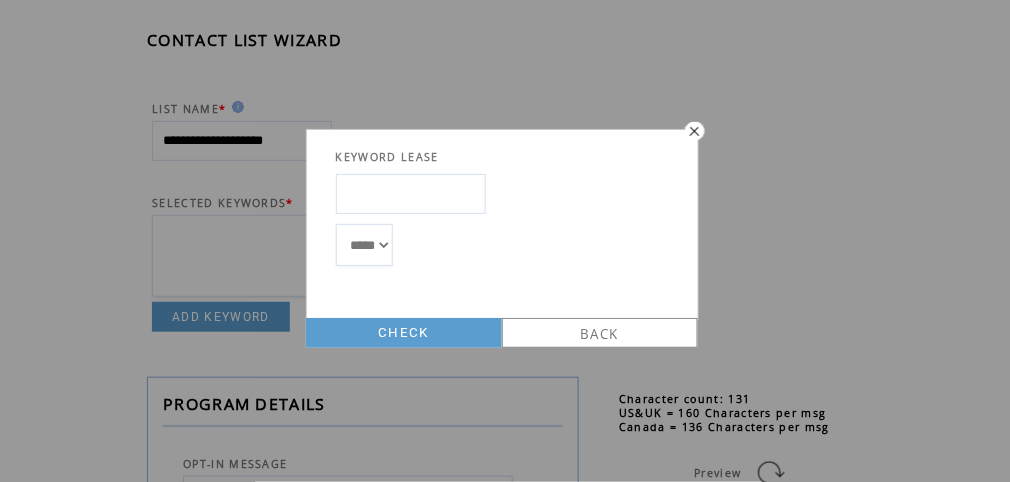 click at bounding box center (411, 194) 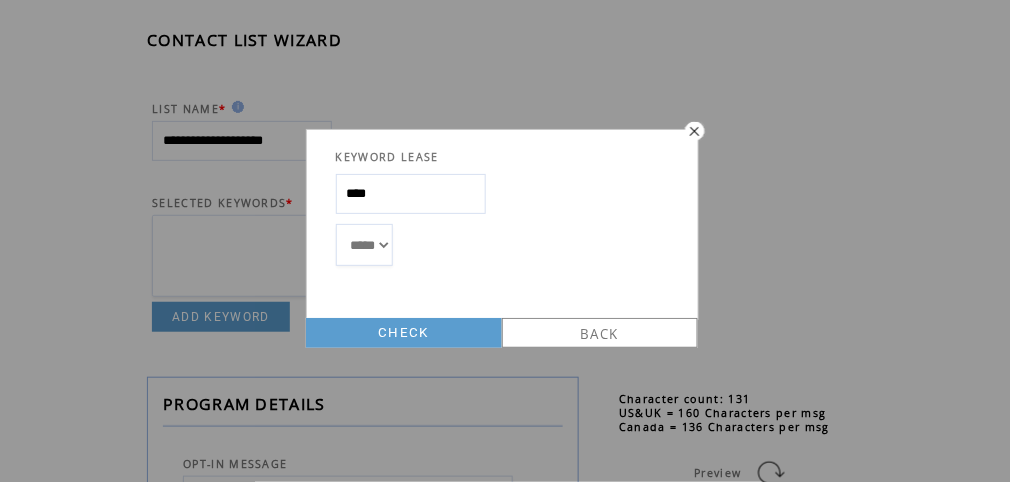 type on "****" 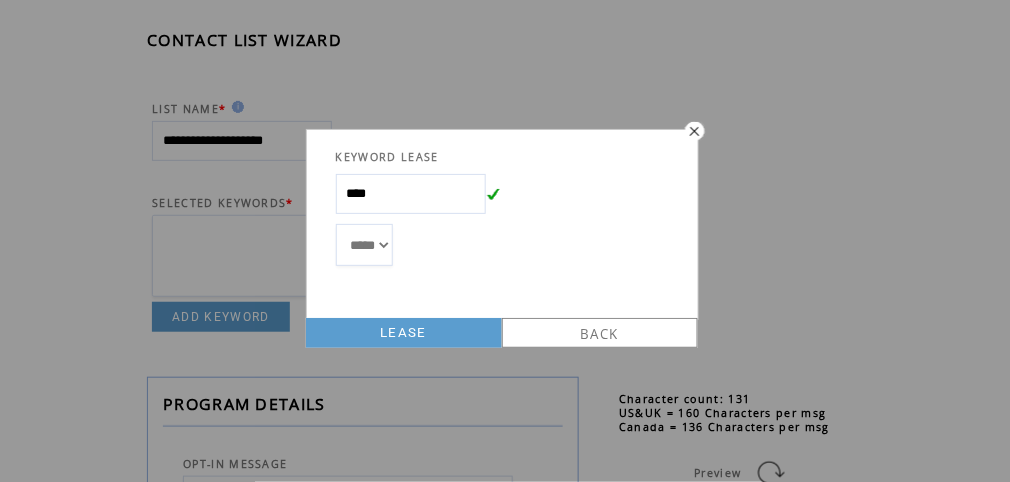 click on "LEASE" at bounding box center (404, 333) 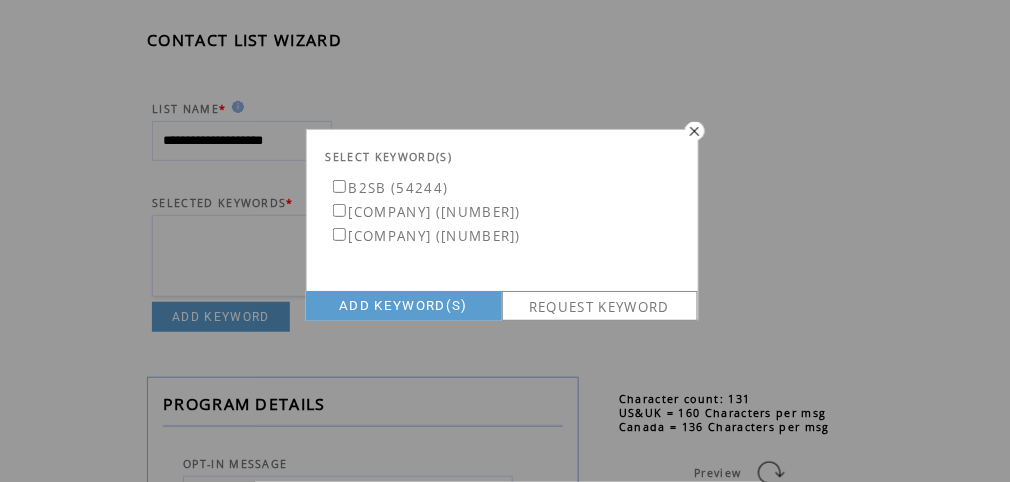 click on "ADD KEYWORD(S)" at bounding box center (404, 306) 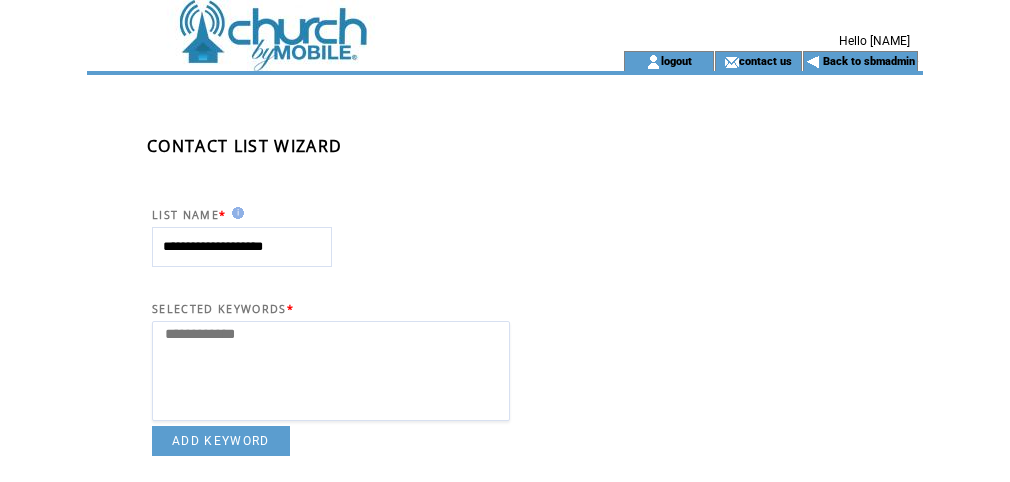 select 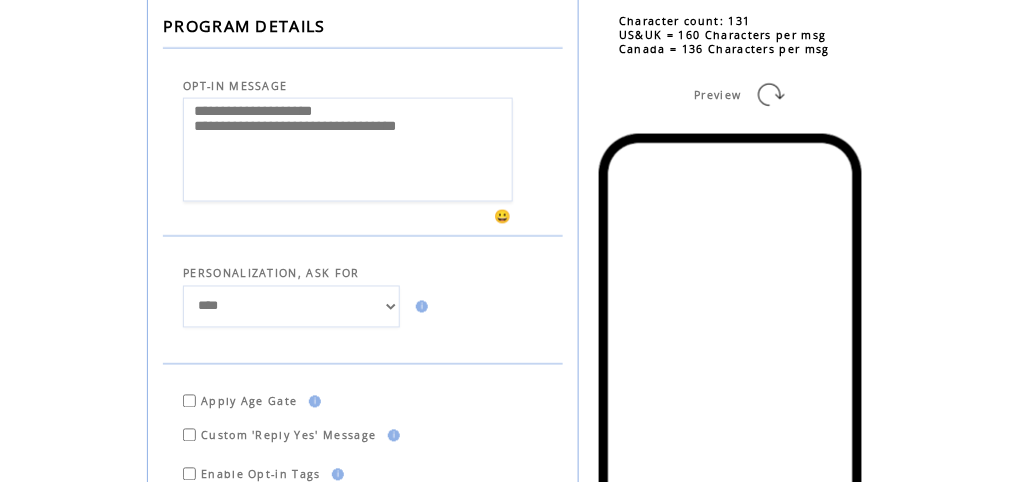 scroll, scrollTop: 533, scrollLeft: 0, axis: vertical 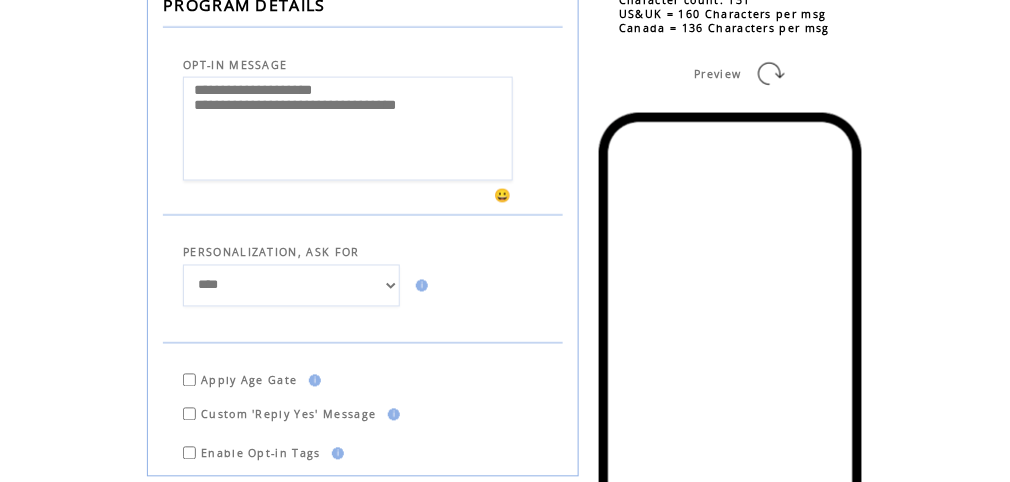 drag, startPoint x: 476, startPoint y: 112, endPoint x: 99, endPoint y: 93, distance: 377.4785 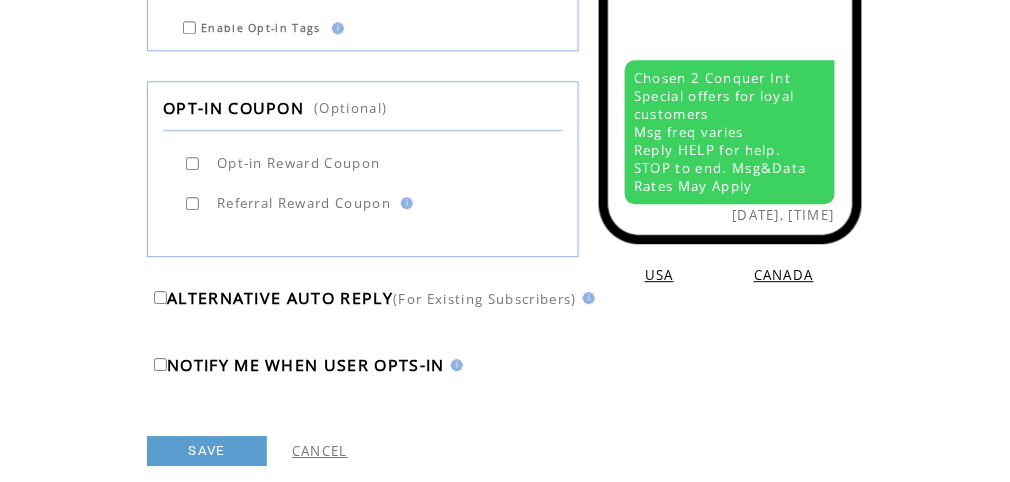 scroll, scrollTop: 960, scrollLeft: 0, axis: vertical 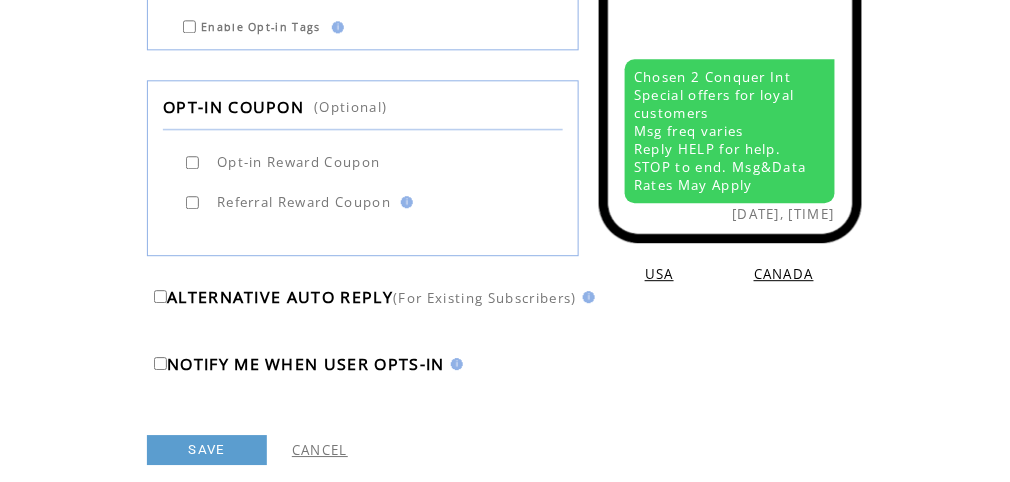 type on "**********" 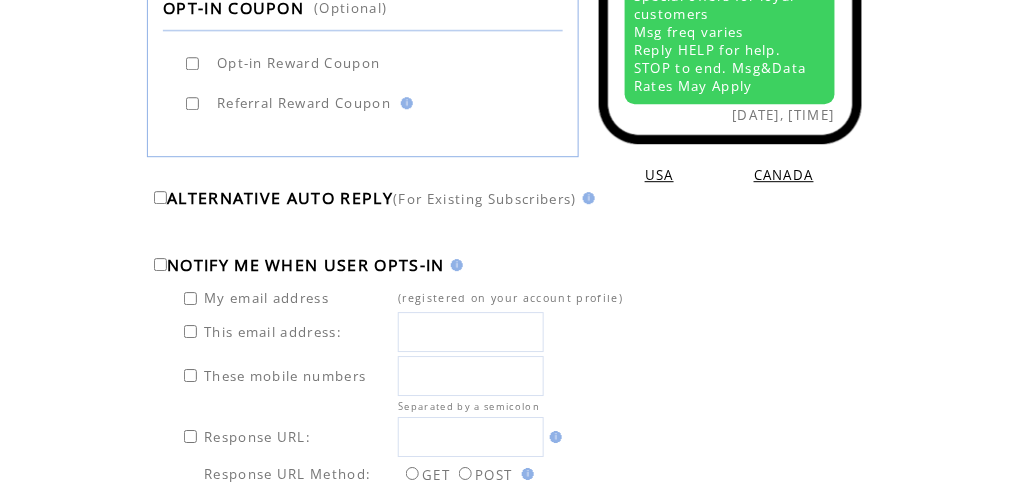 scroll, scrollTop: 1066, scrollLeft: 0, axis: vertical 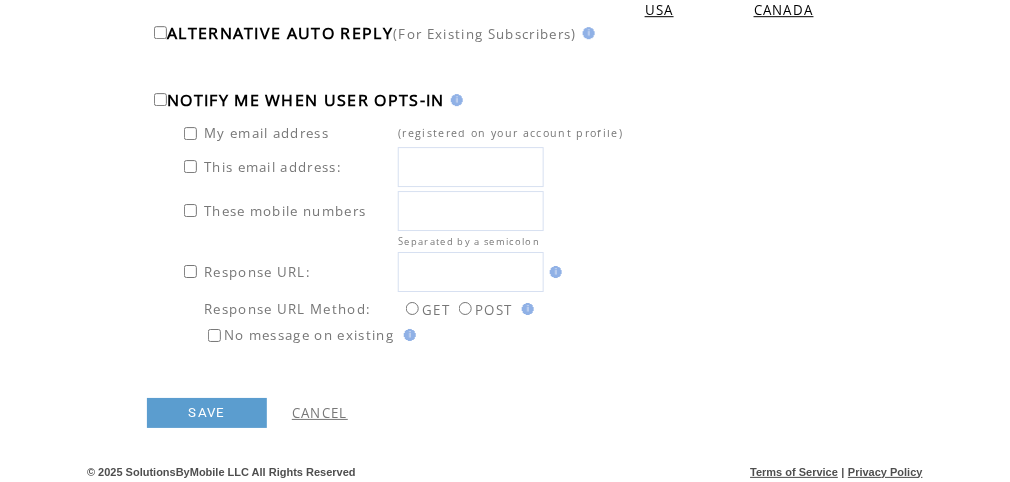click on "SAVE" at bounding box center (207, 413) 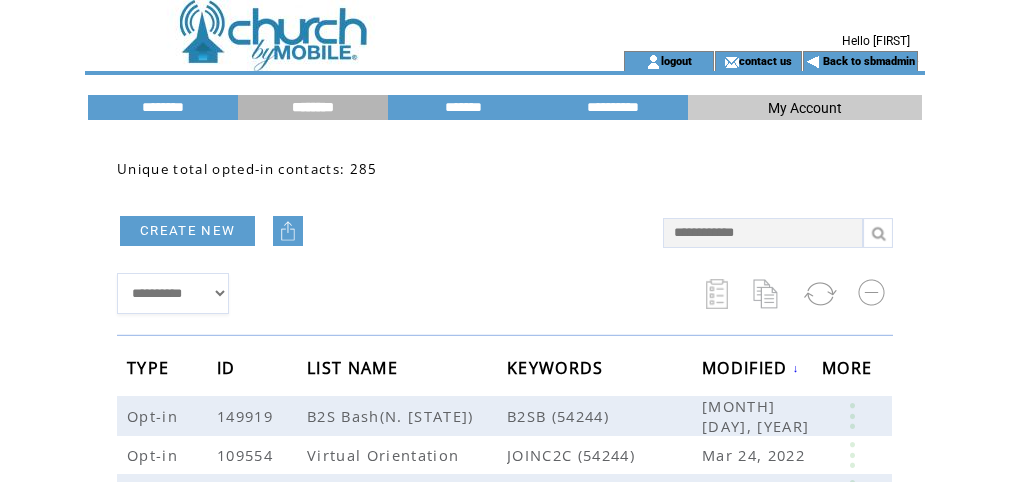 scroll, scrollTop: 0, scrollLeft: 0, axis: both 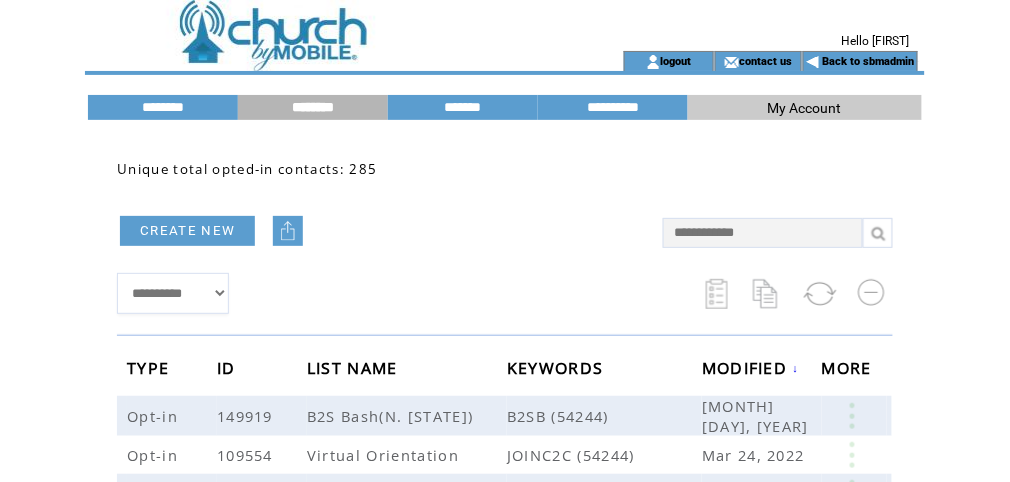 click at bounding box center (327, 25) 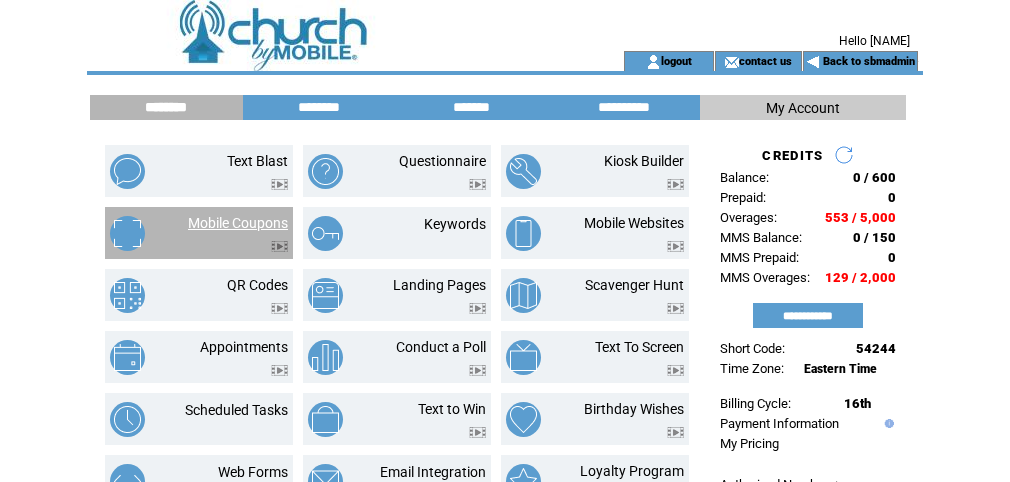 scroll, scrollTop: 0, scrollLeft: 0, axis: both 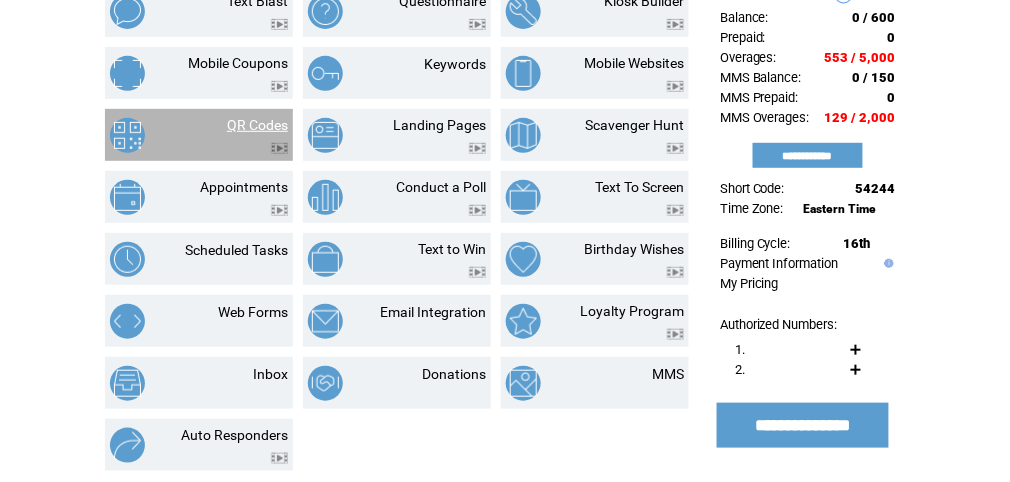 click on "QR Codes" at bounding box center (257, 125) 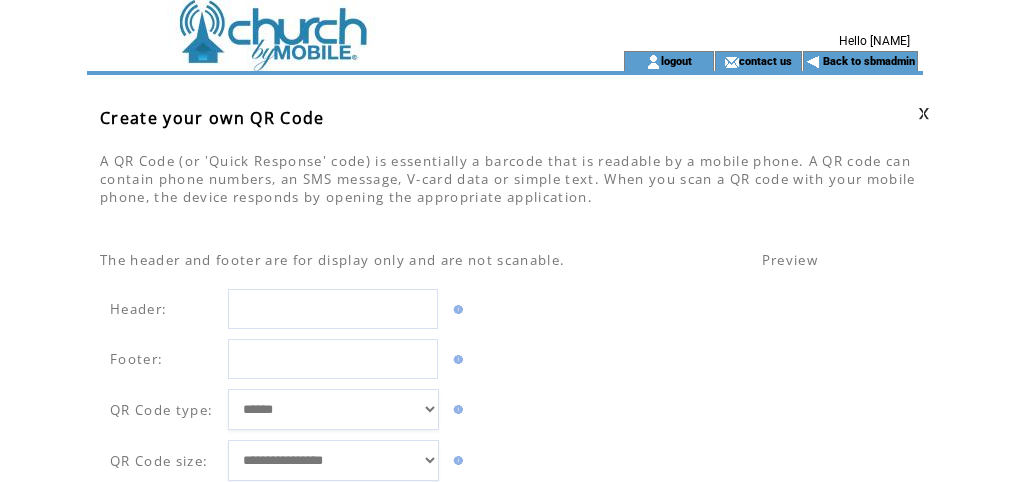 scroll, scrollTop: 0, scrollLeft: 0, axis: both 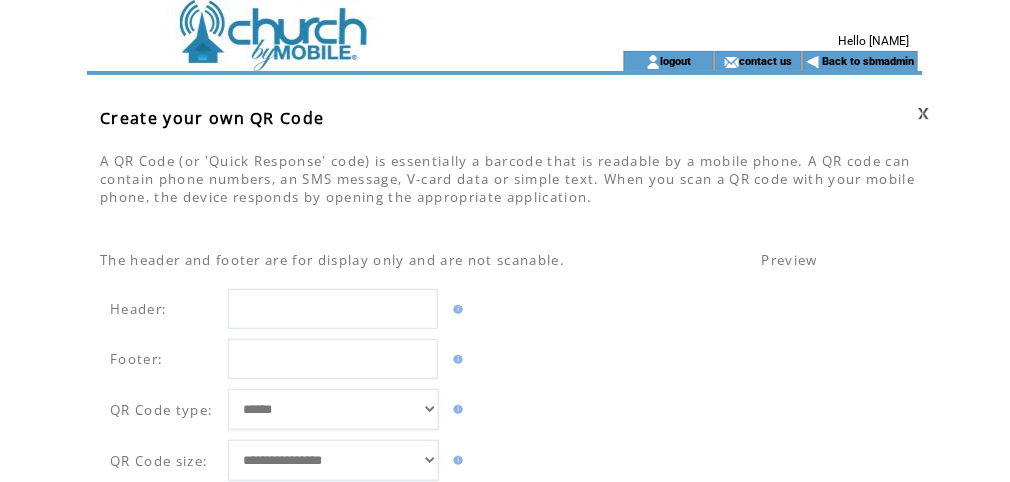 click at bounding box center (333, 309) 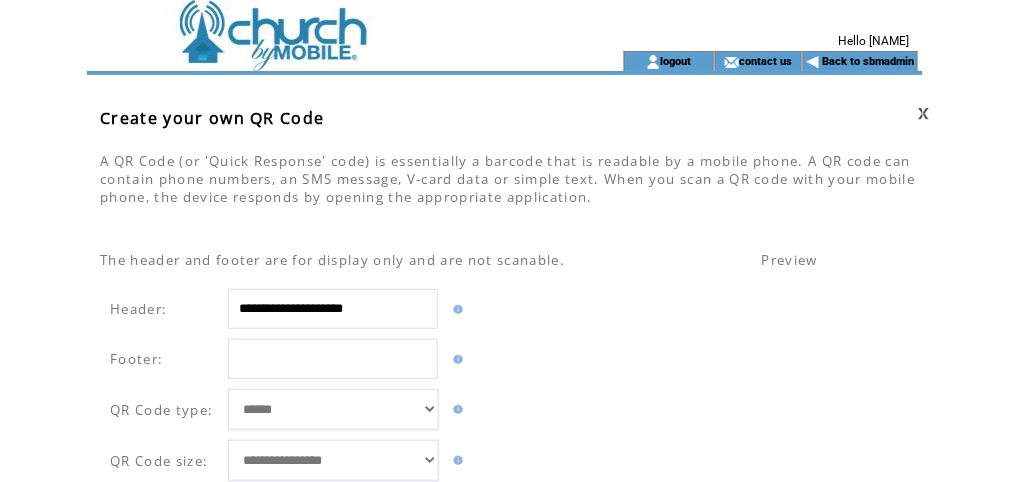drag, startPoint x: 413, startPoint y: 307, endPoint x: 218, endPoint y: 300, distance: 195.1256 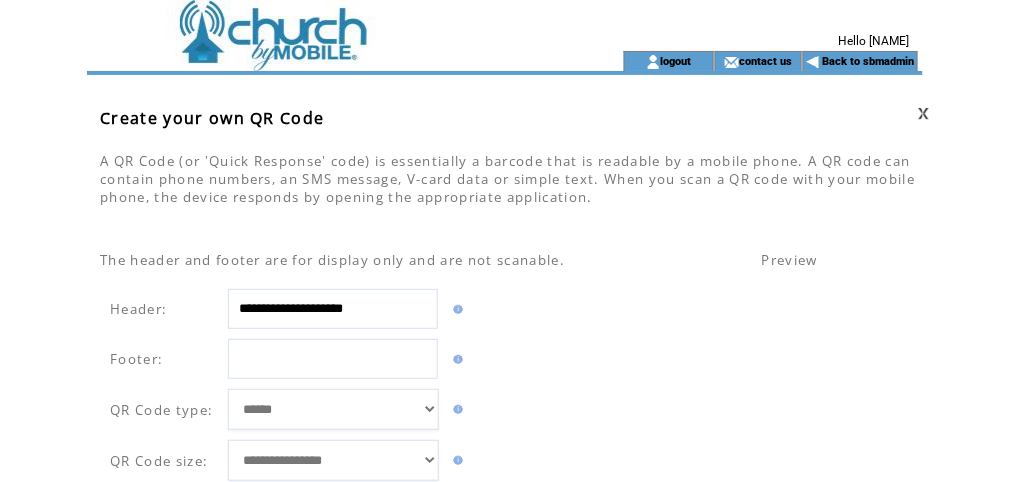 paste on "**********" 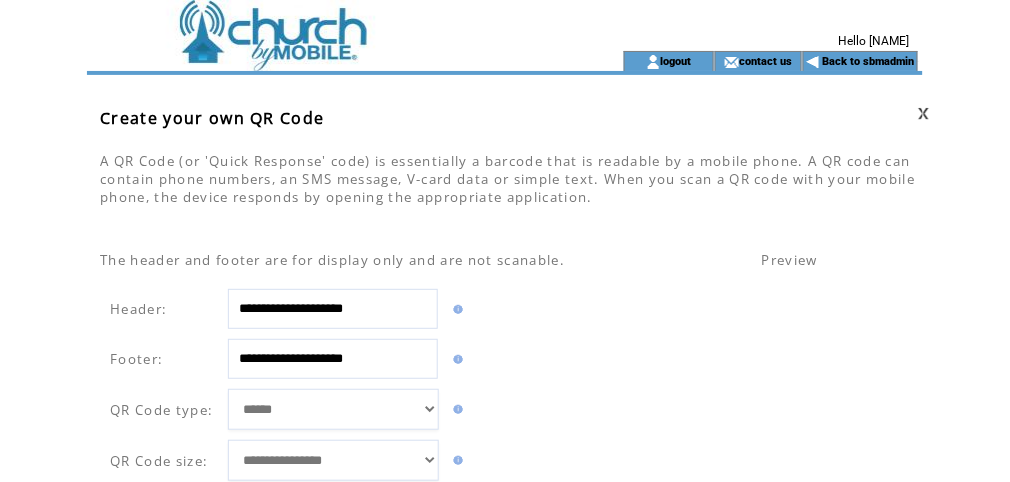 type on "**********" 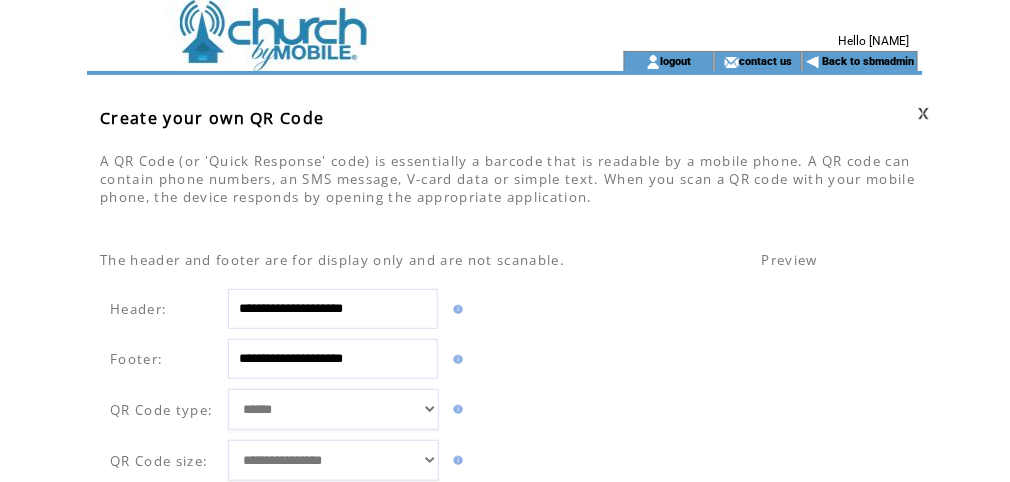select on "**********" 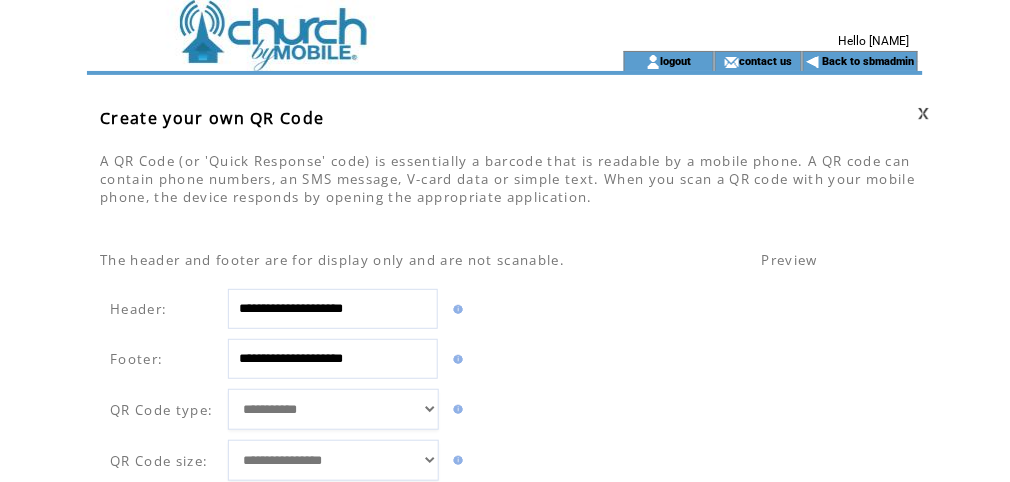 click on "**********" at bounding box center [333, 409] 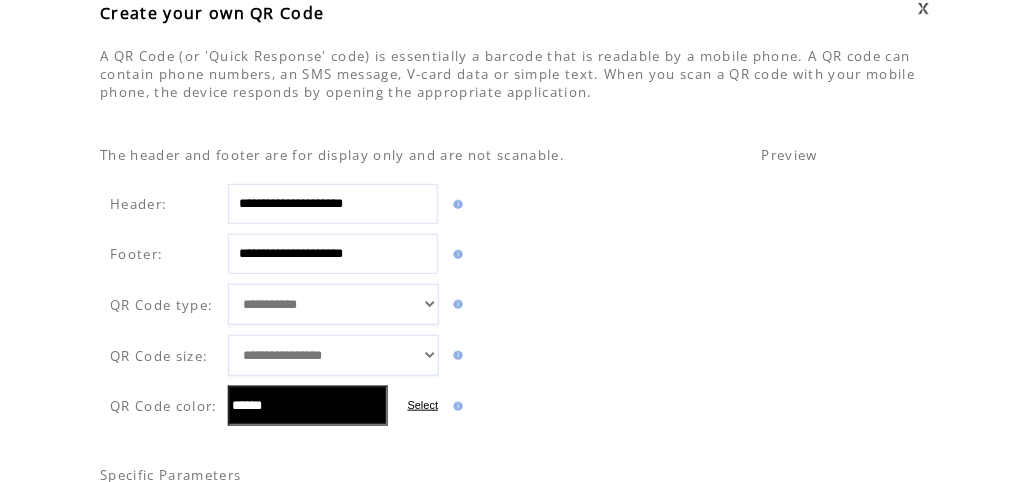 scroll, scrollTop: 106, scrollLeft: 0, axis: vertical 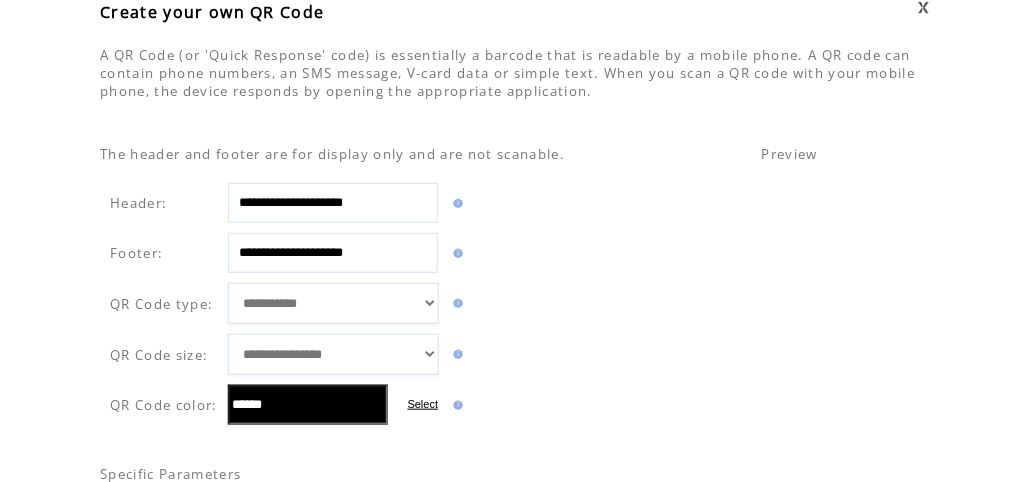 click on "**********" at bounding box center [333, 354] 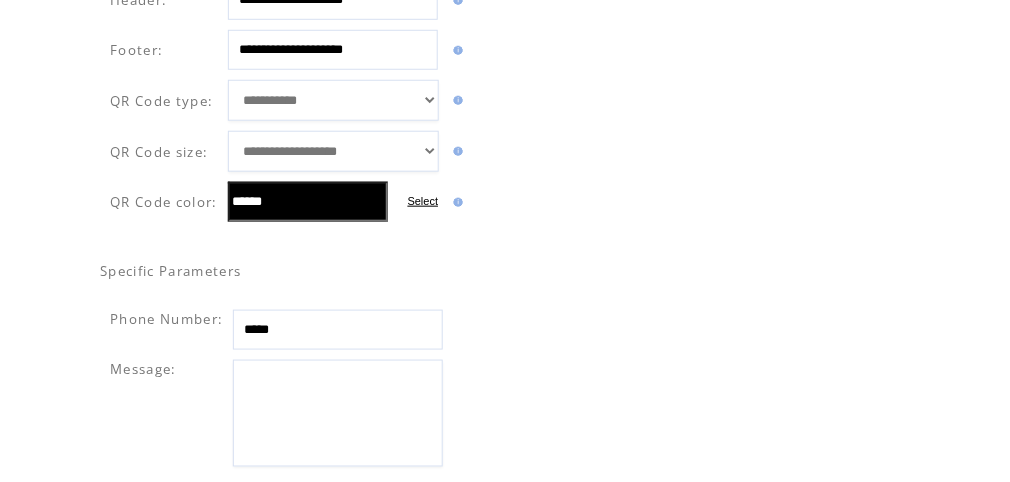scroll, scrollTop: 426, scrollLeft: 0, axis: vertical 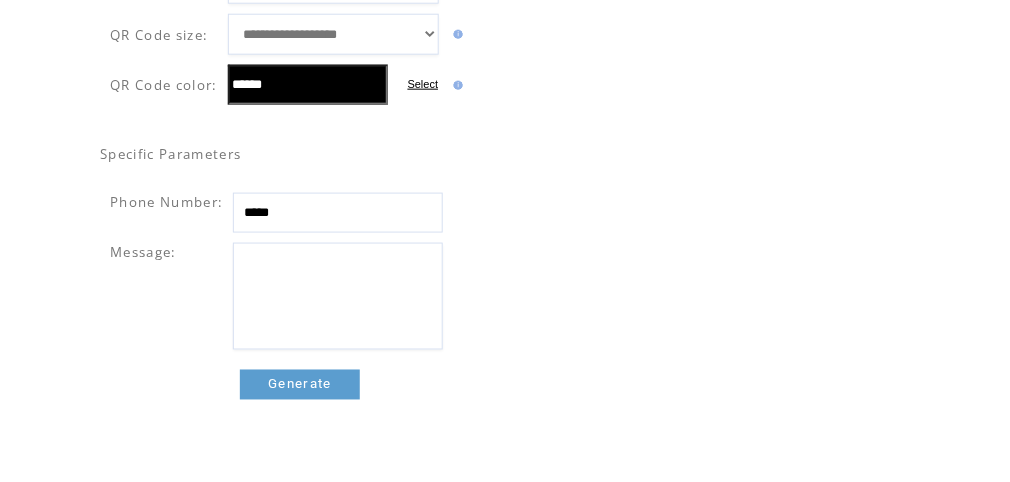 click at bounding box center (338, 296) 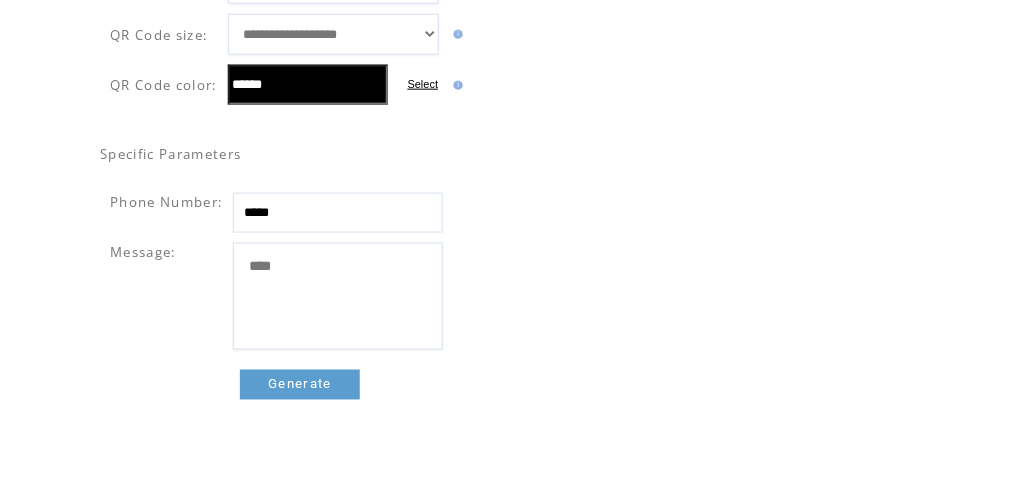 type on "****" 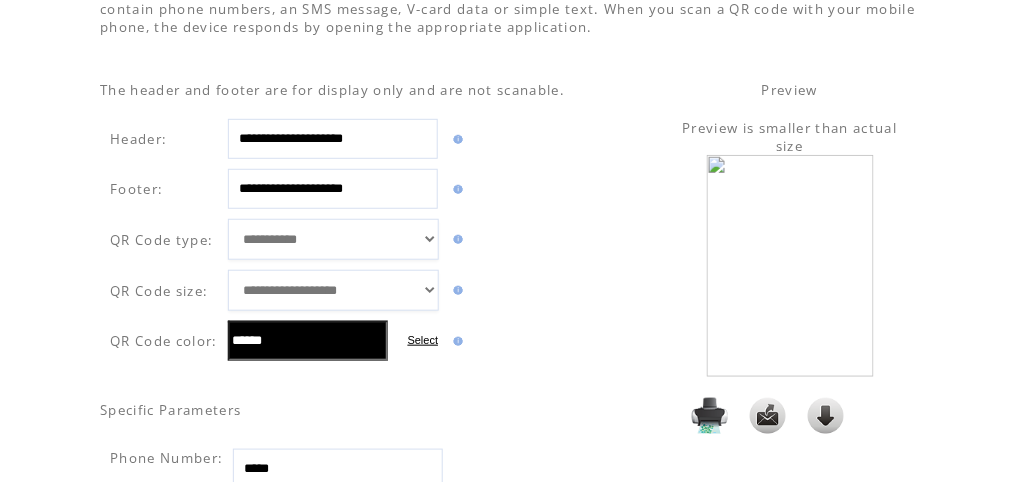 scroll, scrollTop: 373, scrollLeft: 0, axis: vertical 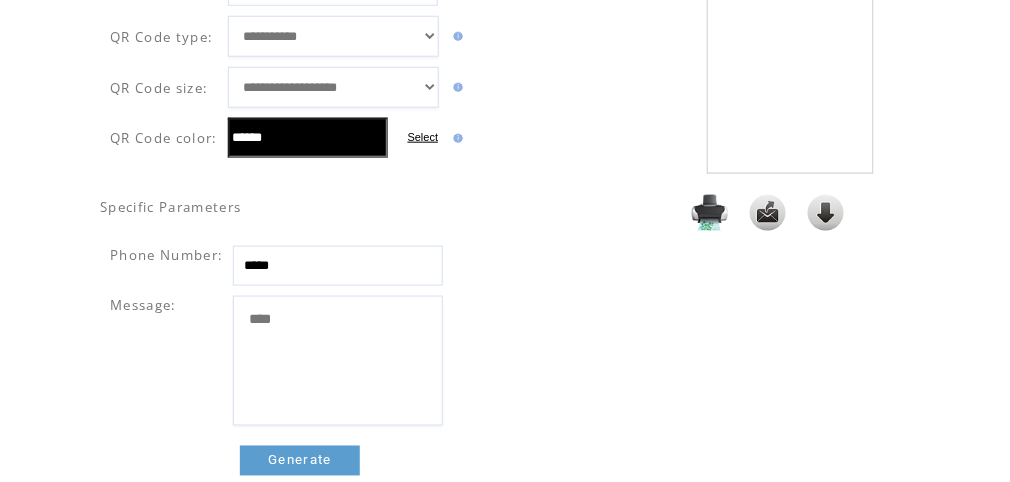 click at bounding box center [826, 213] 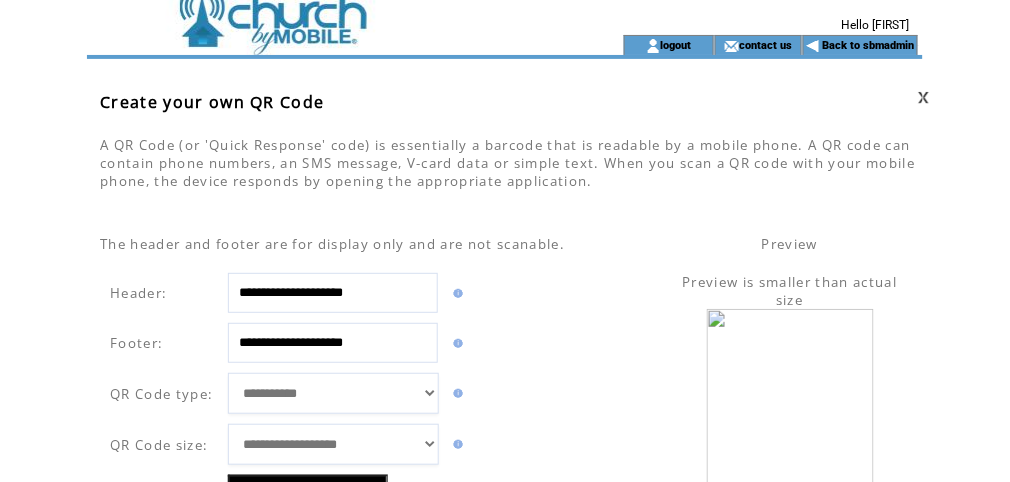 scroll, scrollTop: 0, scrollLeft: 0, axis: both 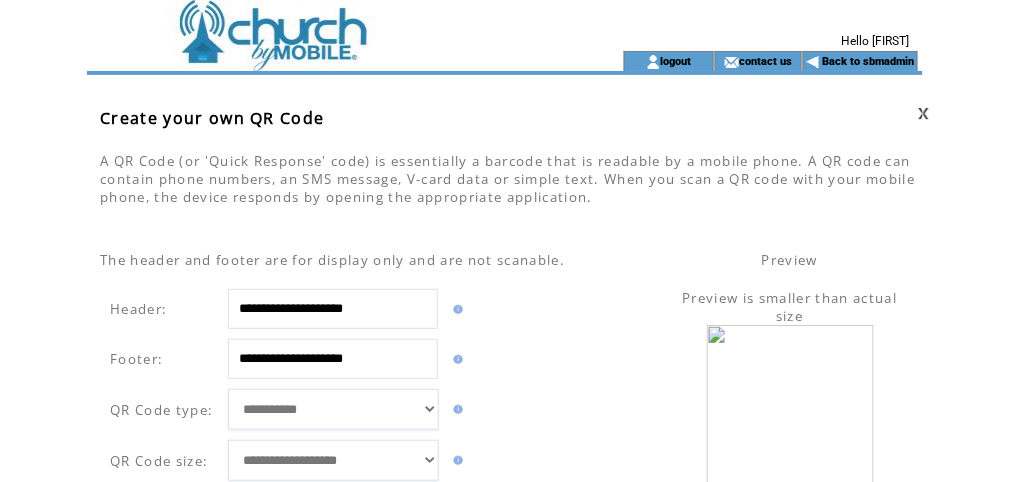 click at bounding box center [327, 61] 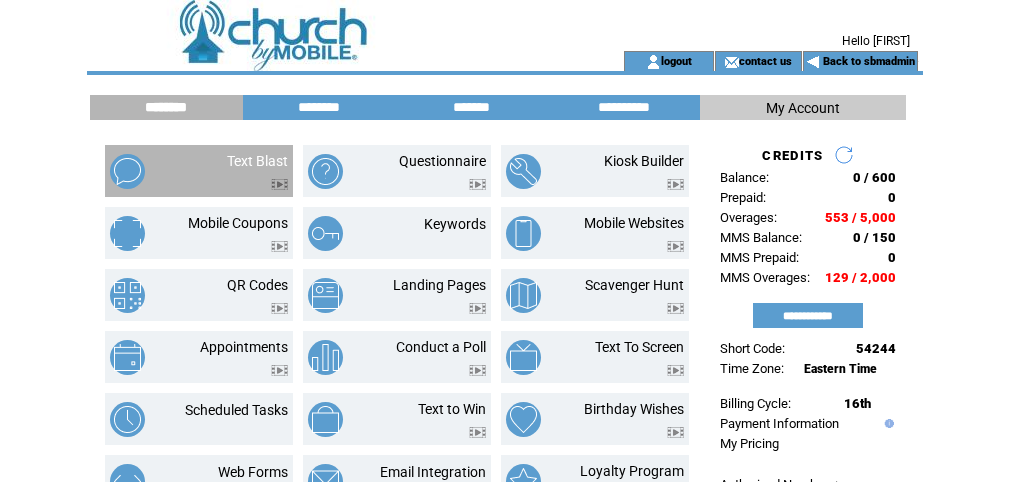 scroll, scrollTop: 0, scrollLeft: 0, axis: both 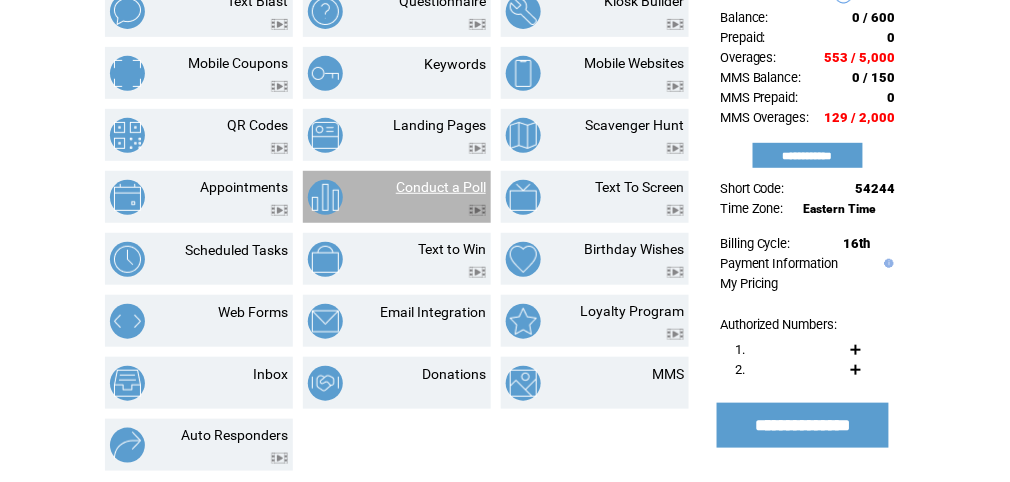 click on "Conduct a Poll" at bounding box center (441, 187) 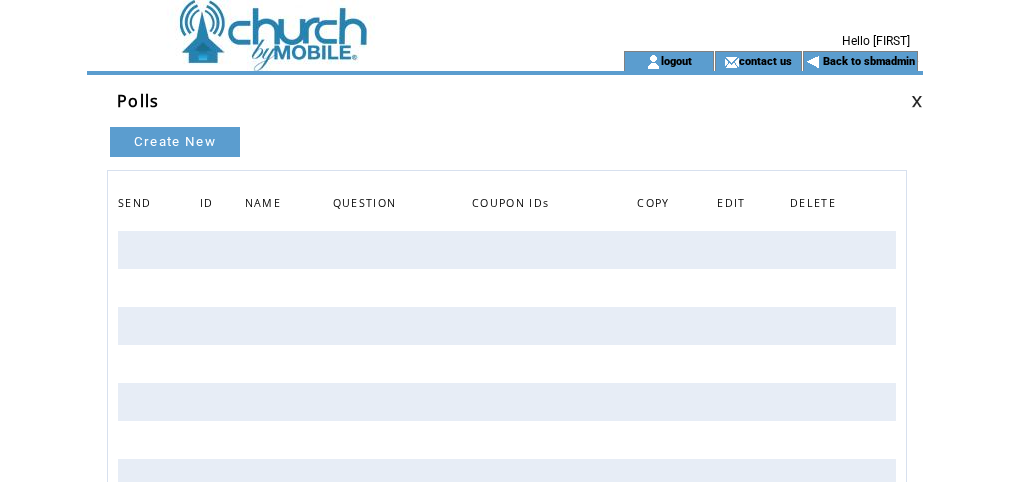 scroll, scrollTop: 0, scrollLeft: 0, axis: both 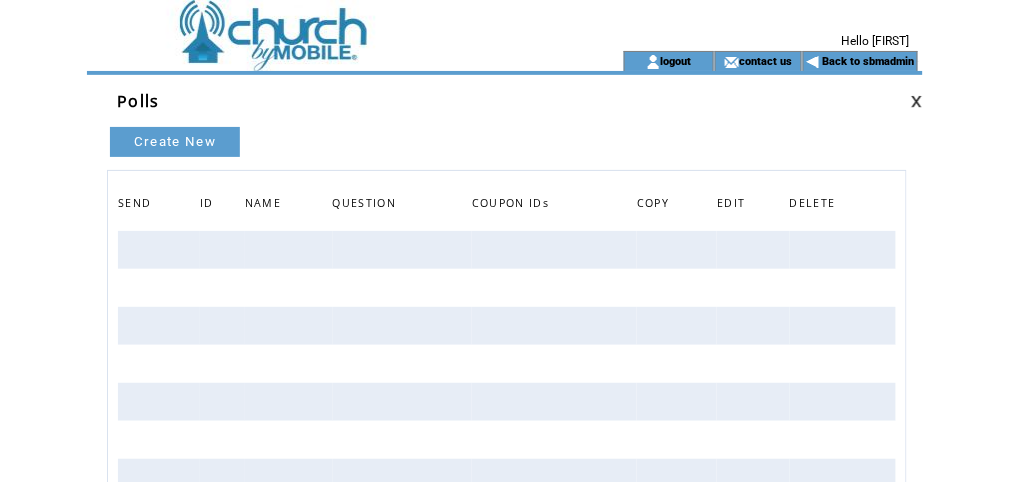 click at bounding box center [327, 25] 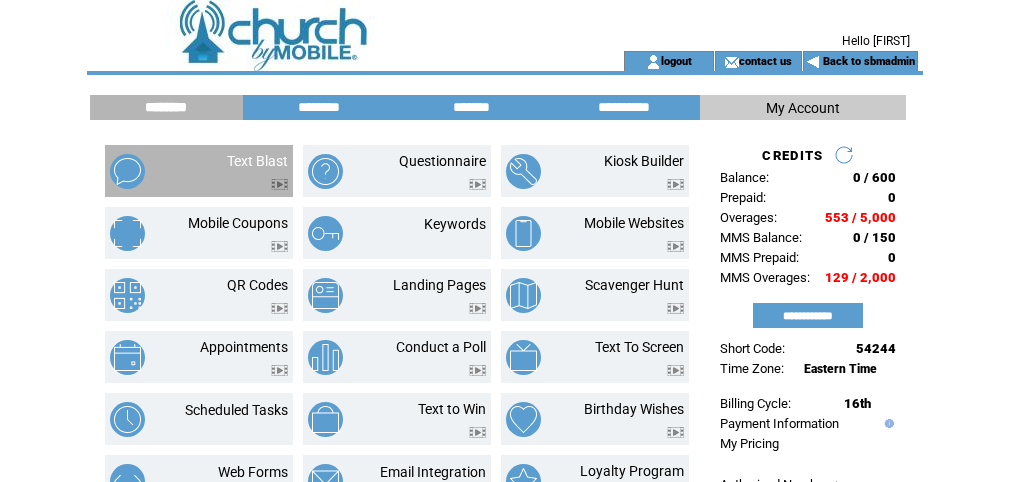 scroll, scrollTop: 0, scrollLeft: 0, axis: both 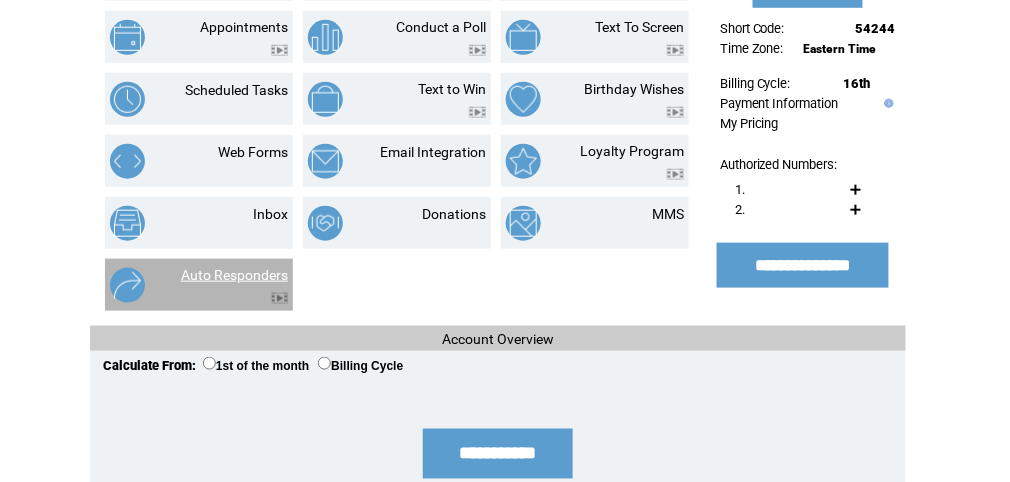 click on "Auto Responders" at bounding box center [234, 275] 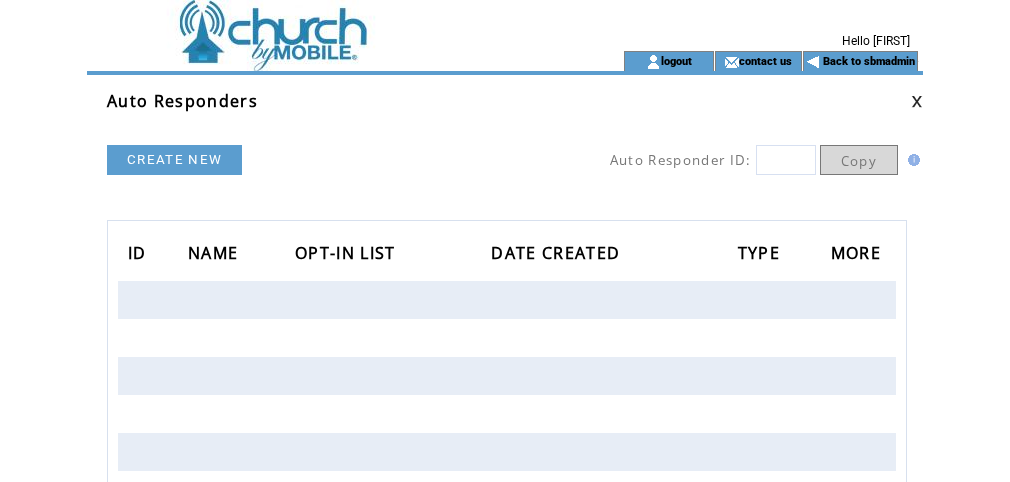 scroll, scrollTop: 0, scrollLeft: 0, axis: both 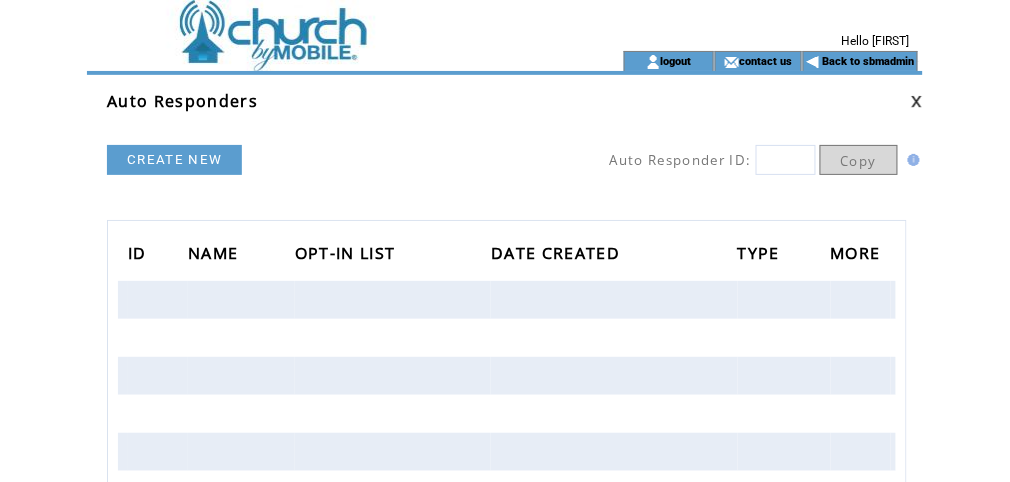 click on "CREATE NEW" at bounding box center [174, 160] 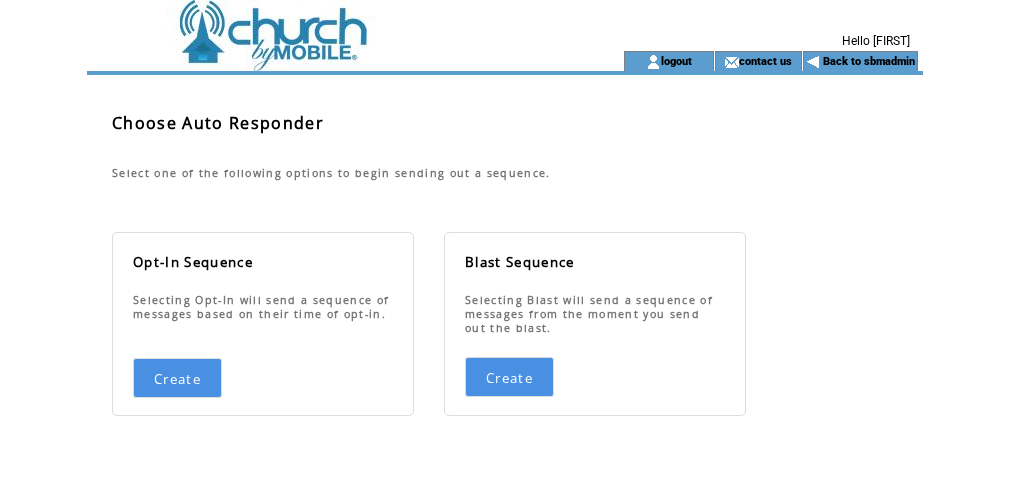 scroll, scrollTop: 0, scrollLeft: 0, axis: both 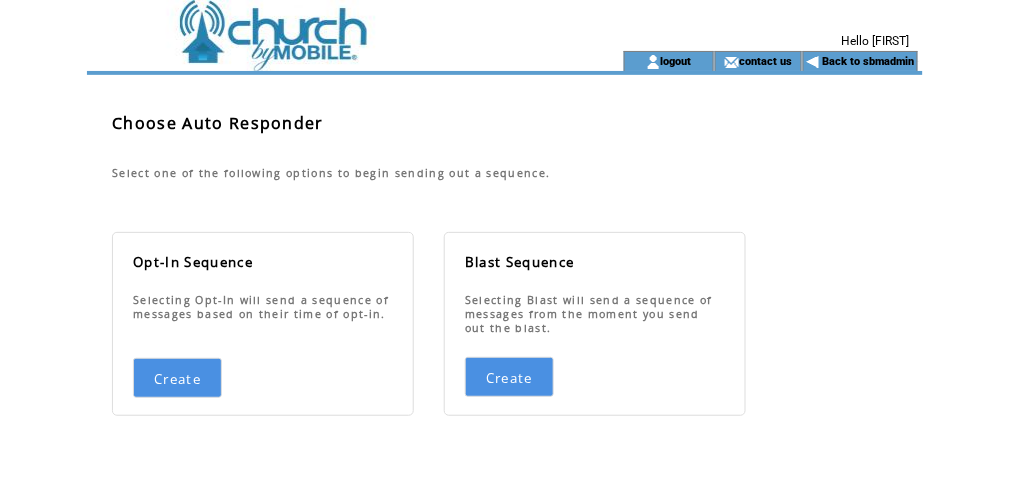 click on "Create" at bounding box center [177, 378] 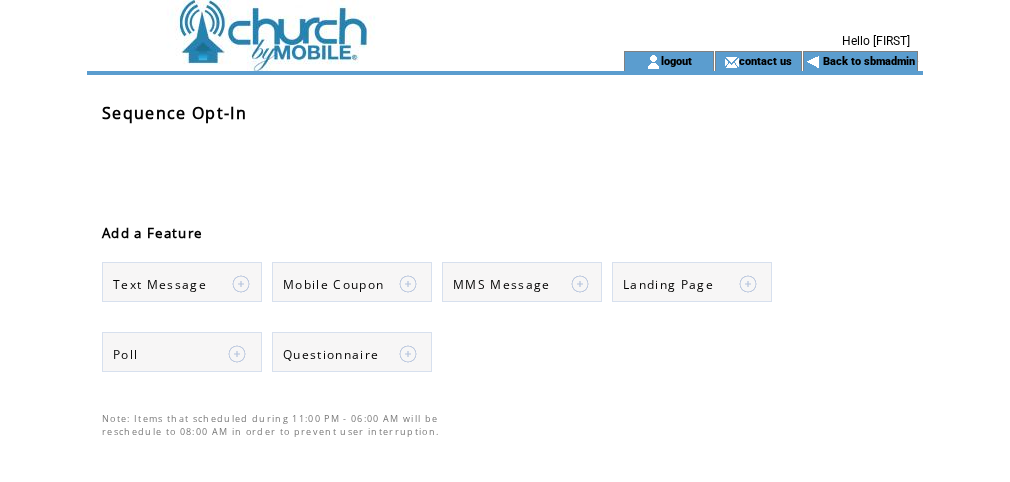 scroll, scrollTop: 0, scrollLeft: 0, axis: both 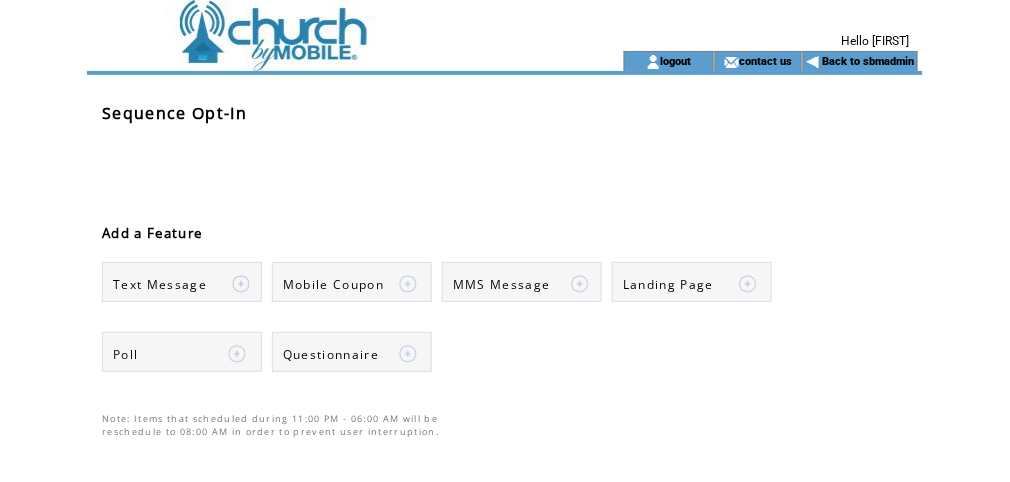click on "Text Message" at bounding box center (182, 282) 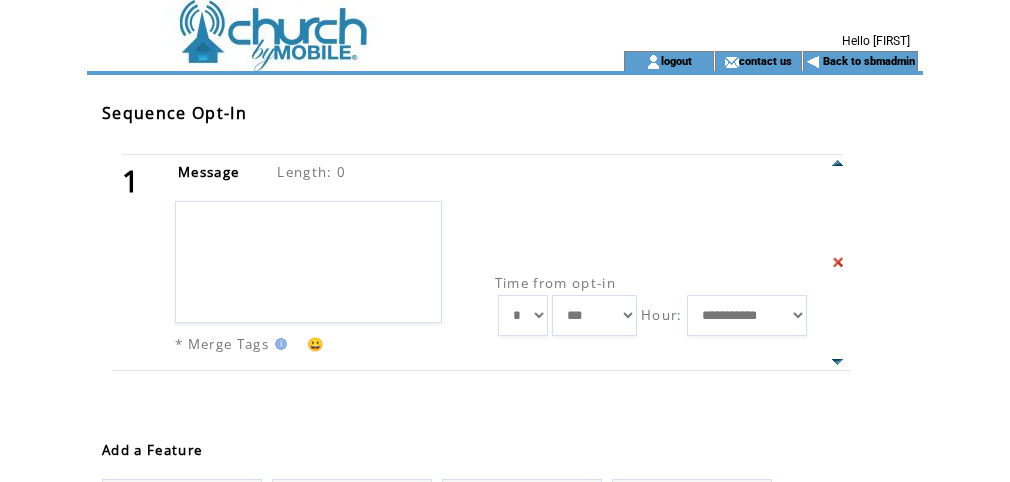 scroll, scrollTop: 0, scrollLeft: 0, axis: both 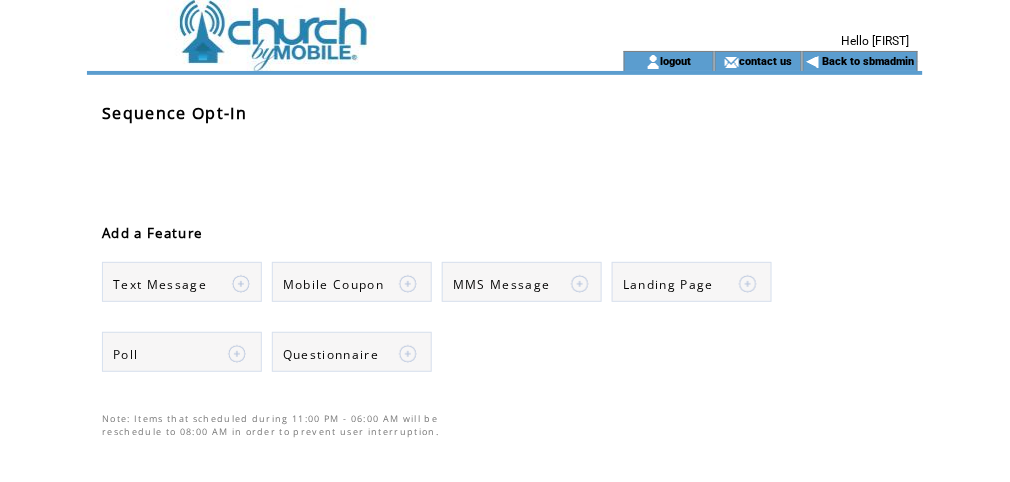 click at bounding box center [327, 25] 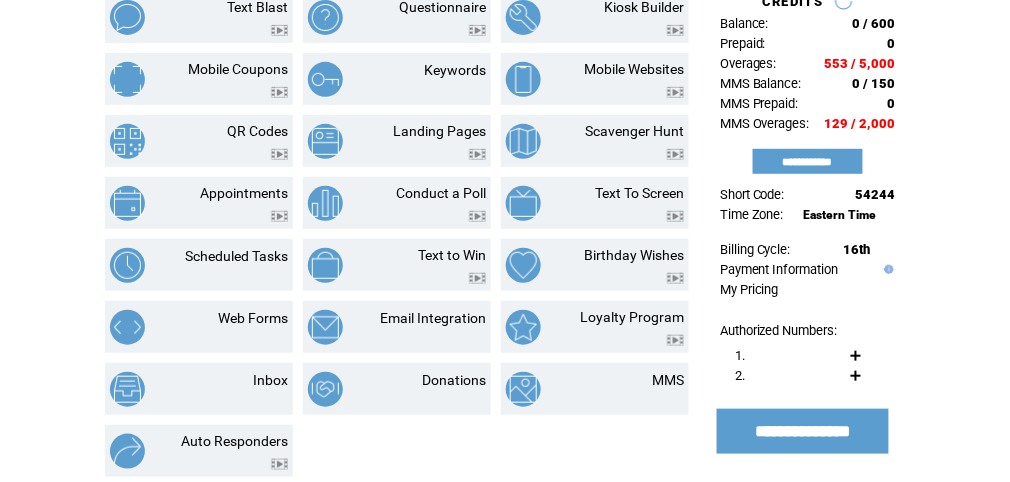 scroll, scrollTop: 0, scrollLeft: 0, axis: both 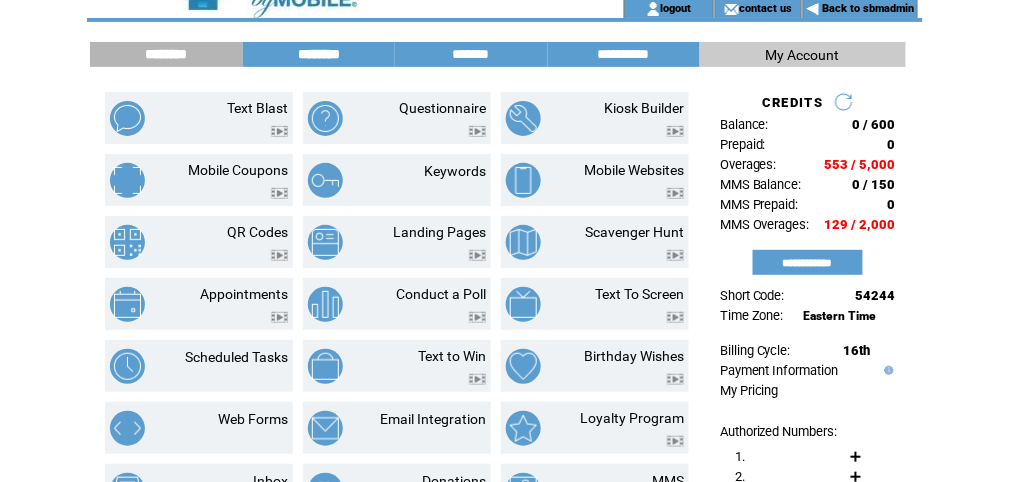 click on "********" at bounding box center (319, 54) 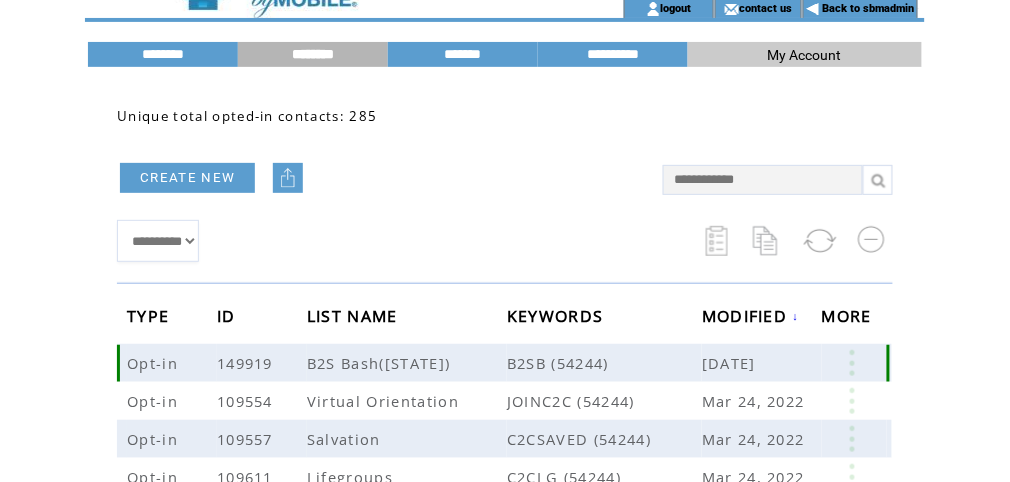 click at bounding box center [852, 363] 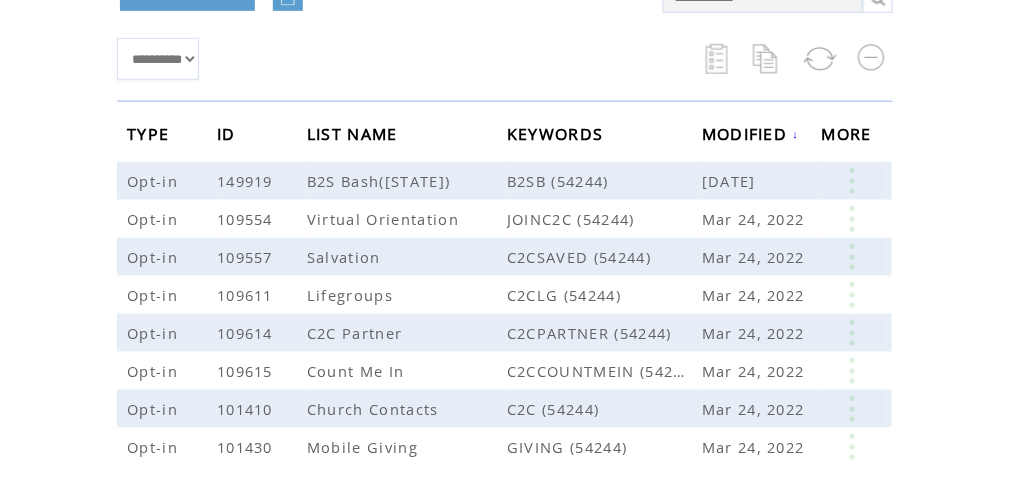 scroll, scrollTop: 276, scrollLeft: 0, axis: vertical 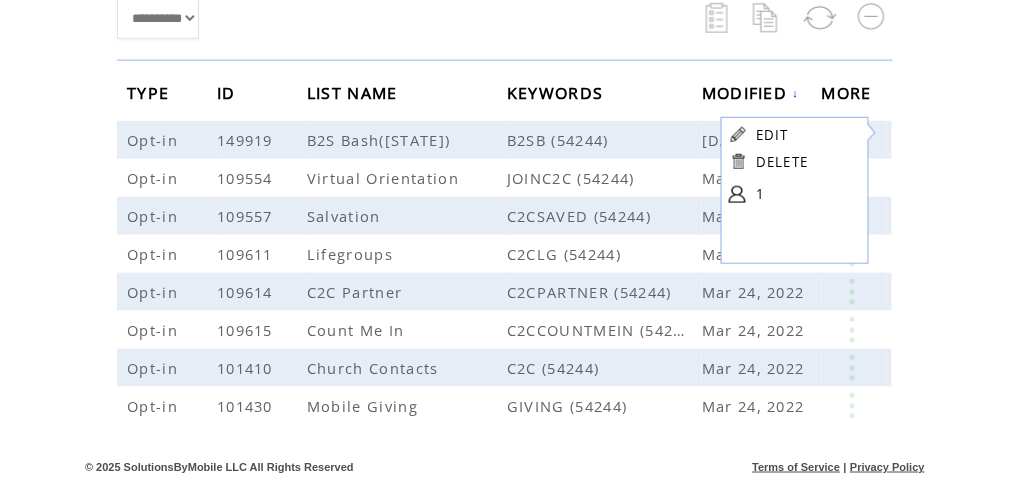 click on "EDIT" at bounding box center (772, 135) 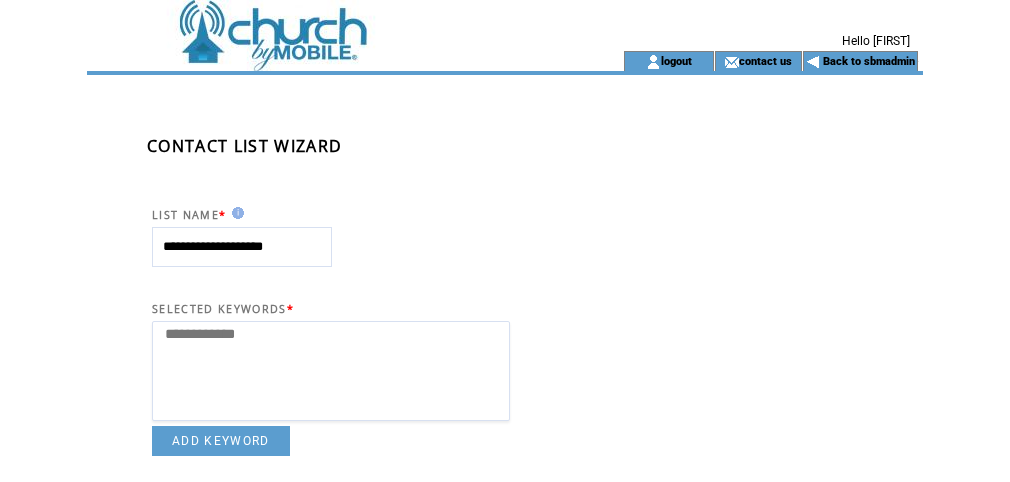 select 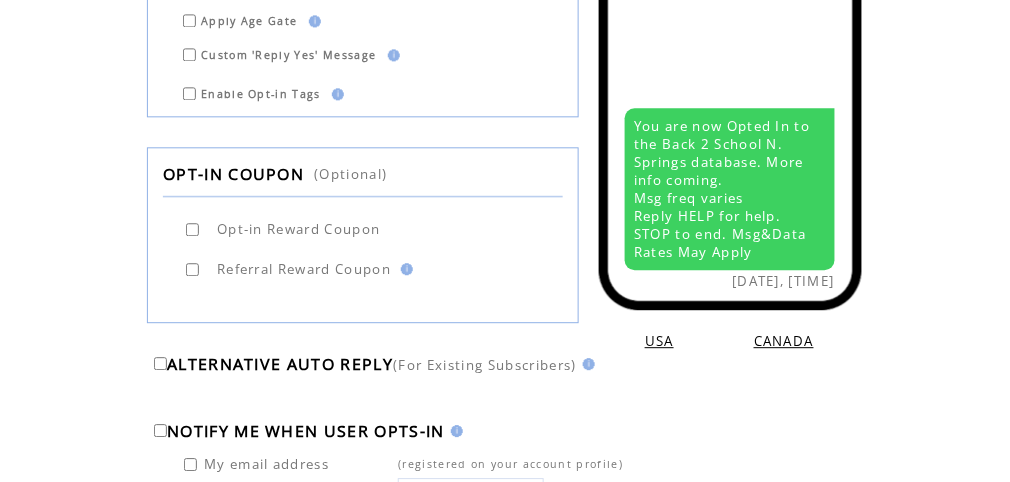 scroll, scrollTop: 906, scrollLeft: 0, axis: vertical 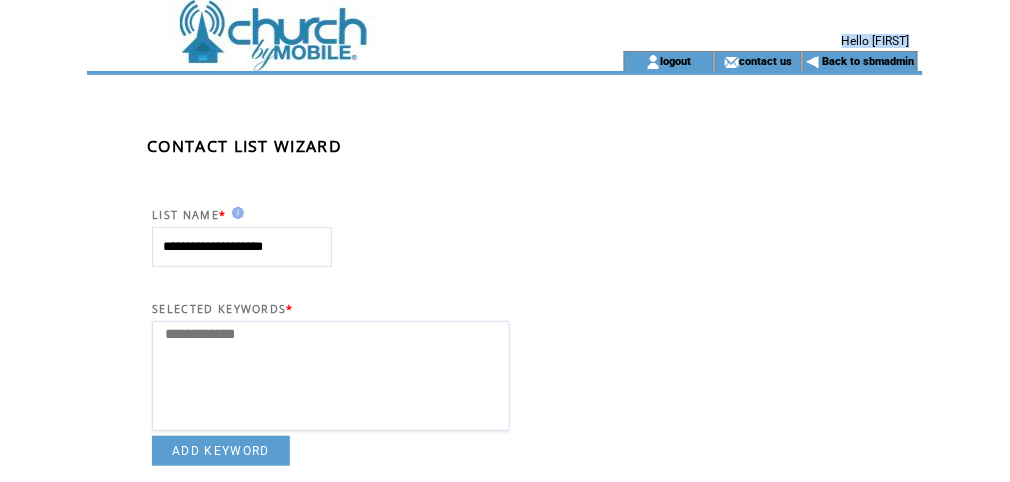 click on "Hello [FIRST]
logout
contact us
Back to sbmadmin" at bounding box center (505, 35) 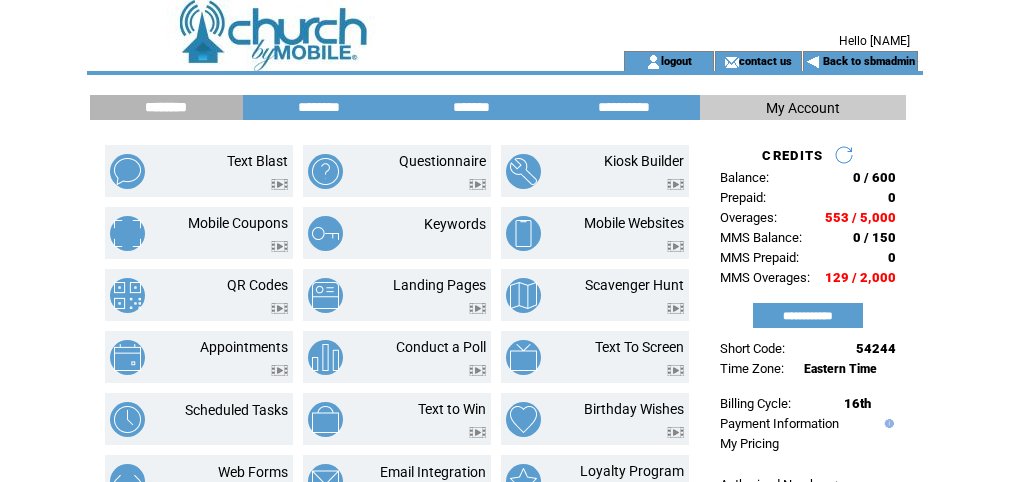scroll, scrollTop: 0, scrollLeft: 0, axis: both 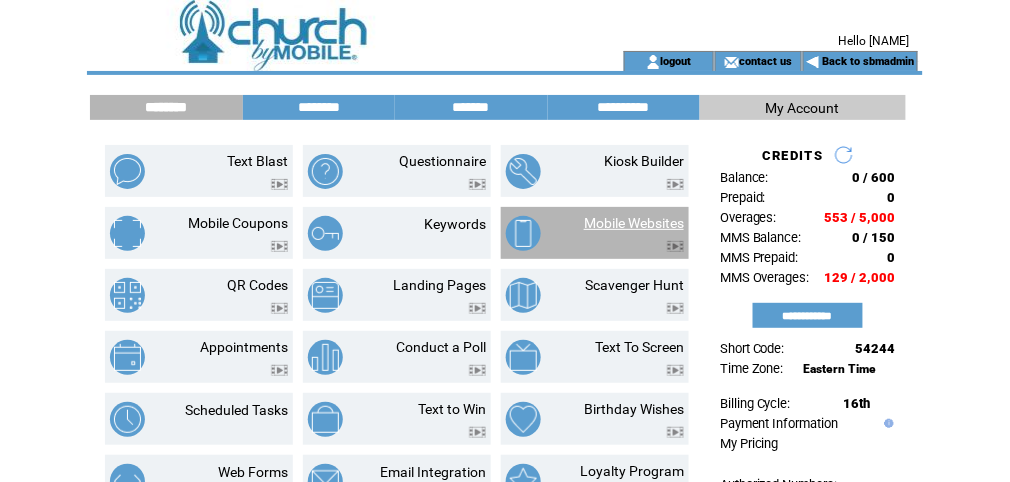 click on "Mobile Websites" at bounding box center [634, 223] 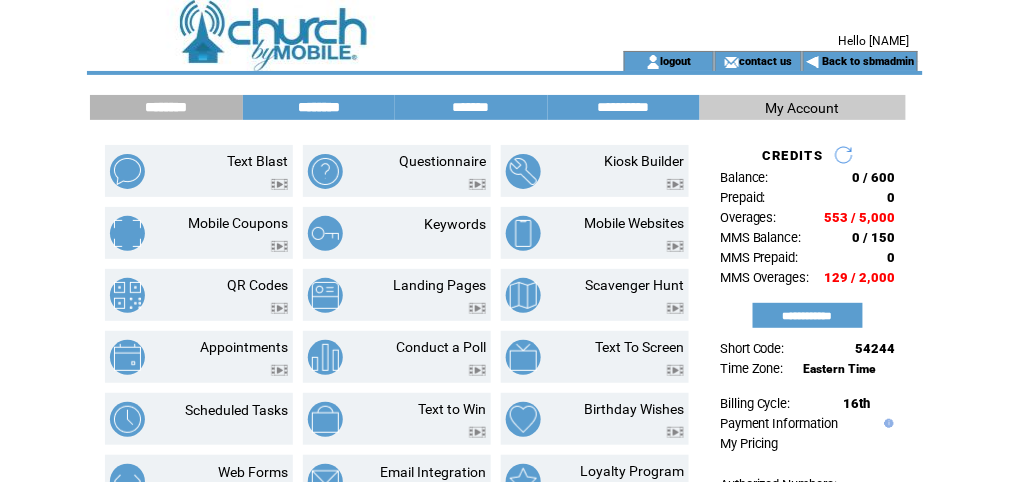 click on "********" at bounding box center (319, 107) 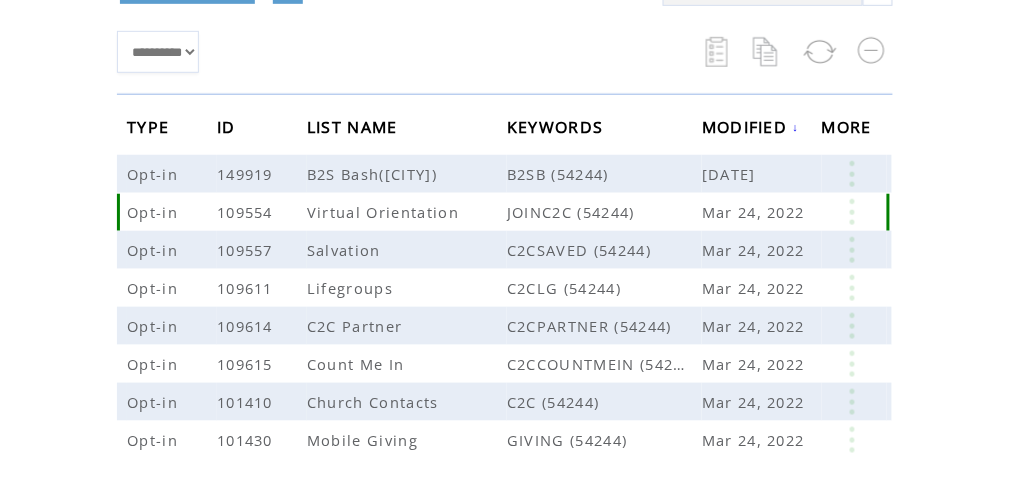 scroll, scrollTop: 276, scrollLeft: 0, axis: vertical 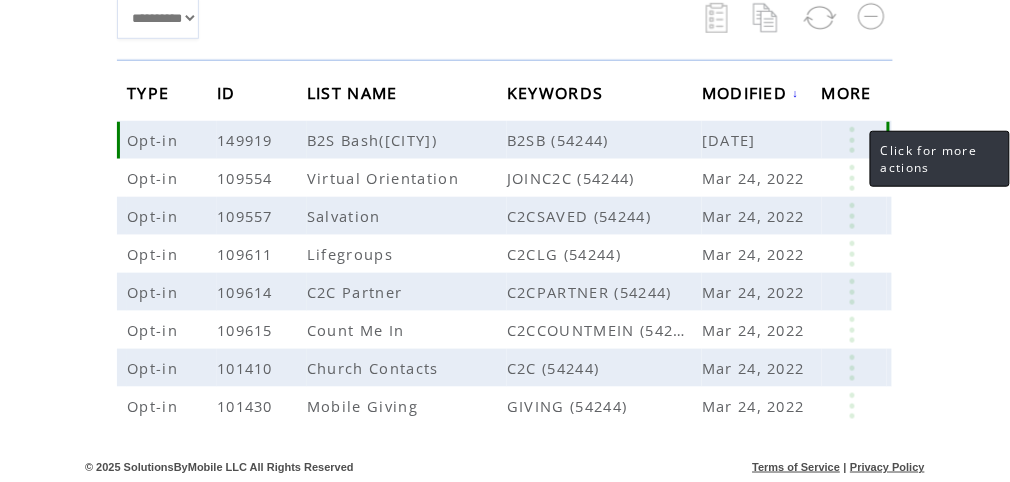 click at bounding box center [852, 140] 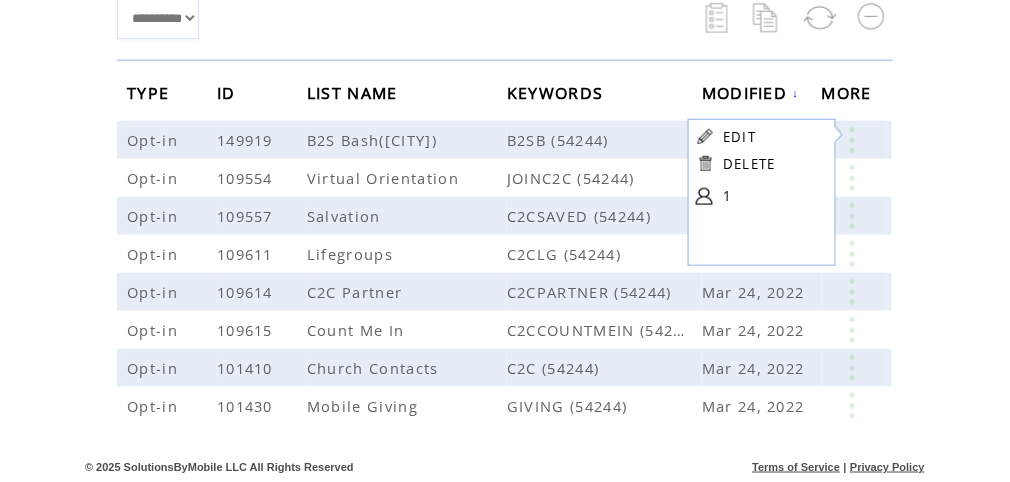 click on "EDIT" at bounding box center (739, 137) 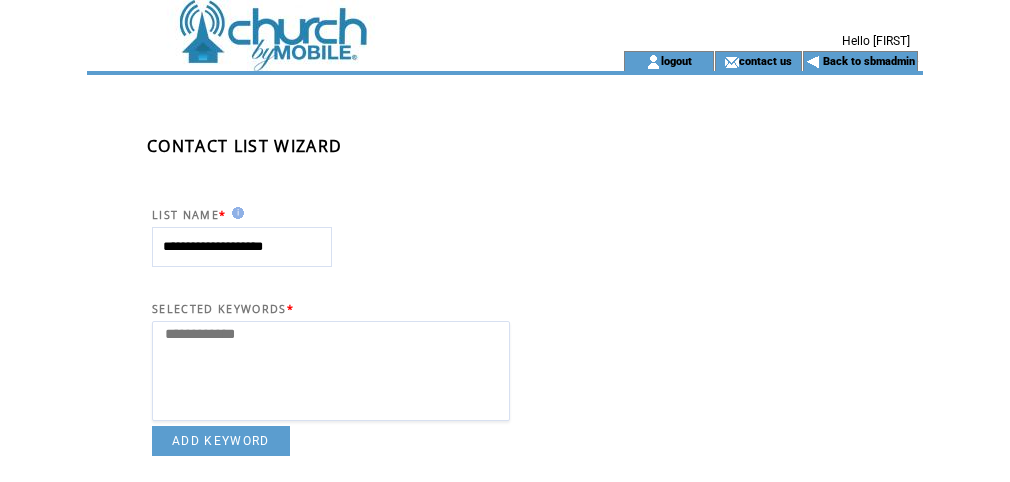 select 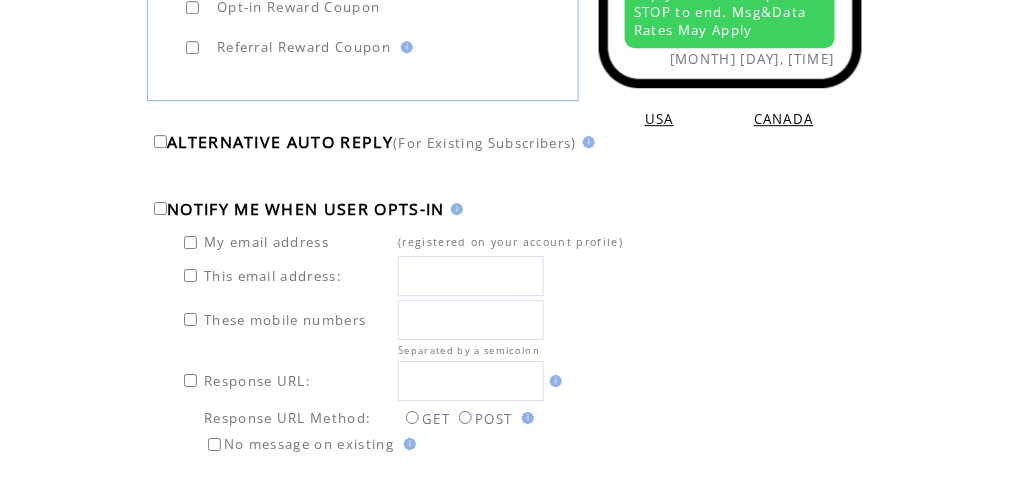 scroll, scrollTop: 1117, scrollLeft: 0, axis: vertical 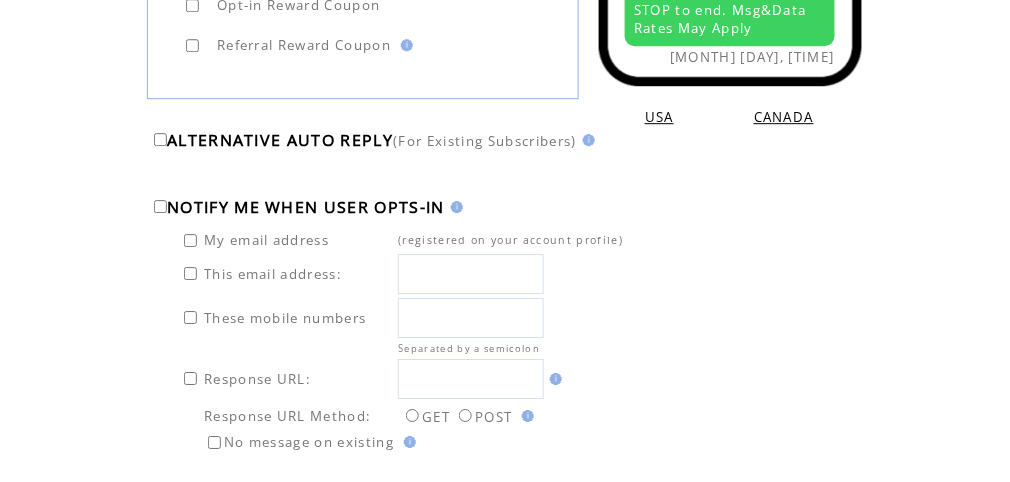 click at bounding box center [471, 379] 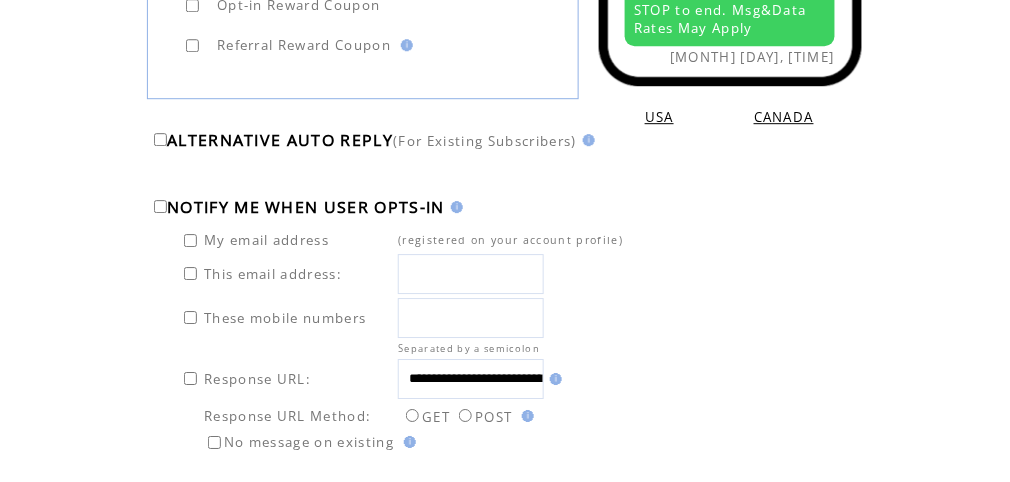 scroll, scrollTop: 0, scrollLeft: 125, axis: horizontal 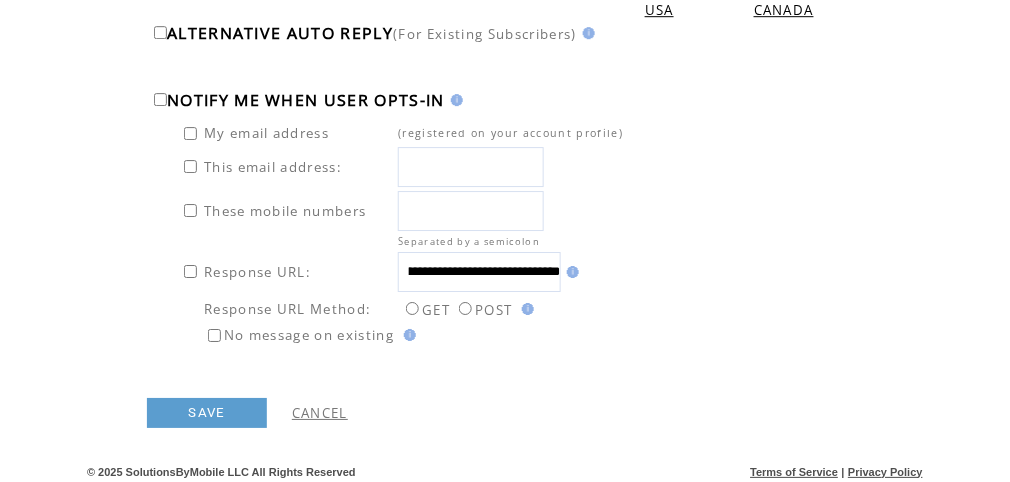 type on "**********" 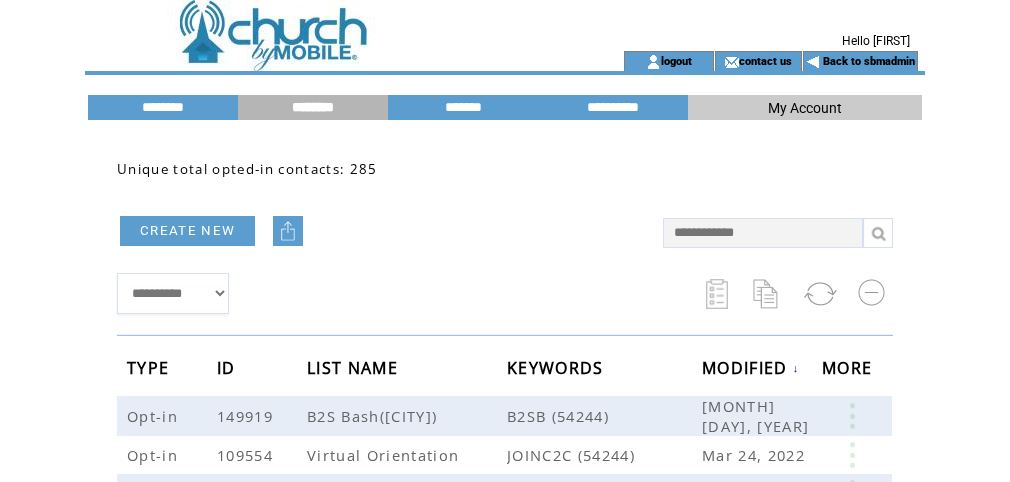 scroll, scrollTop: 0, scrollLeft: 0, axis: both 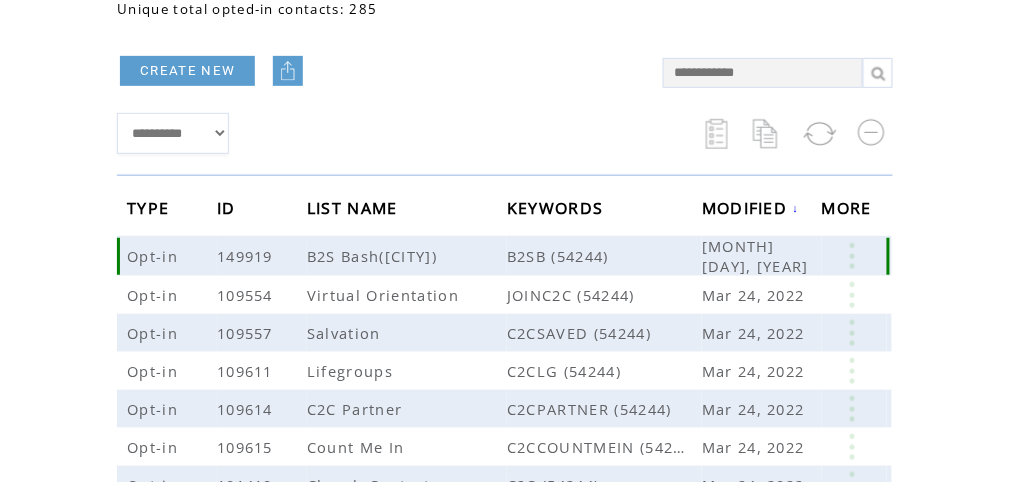 click at bounding box center (852, 256) 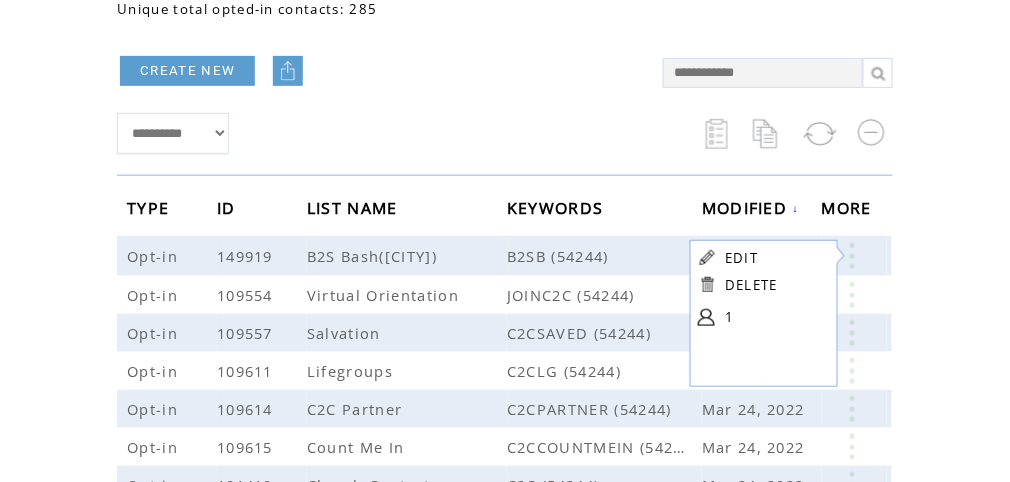 click on "EDIT" at bounding box center [741, 258] 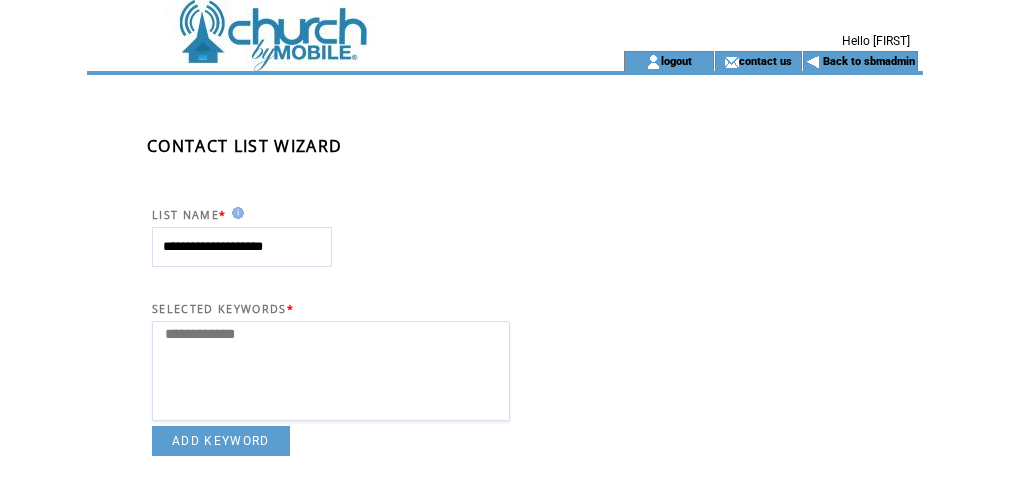 select 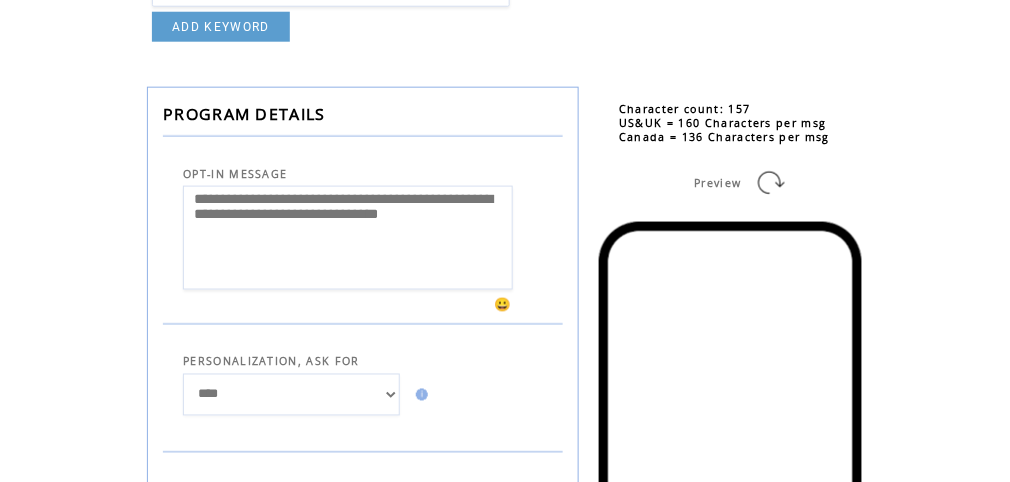 scroll, scrollTop: 426, scrollLeft: 0, axis: vertical 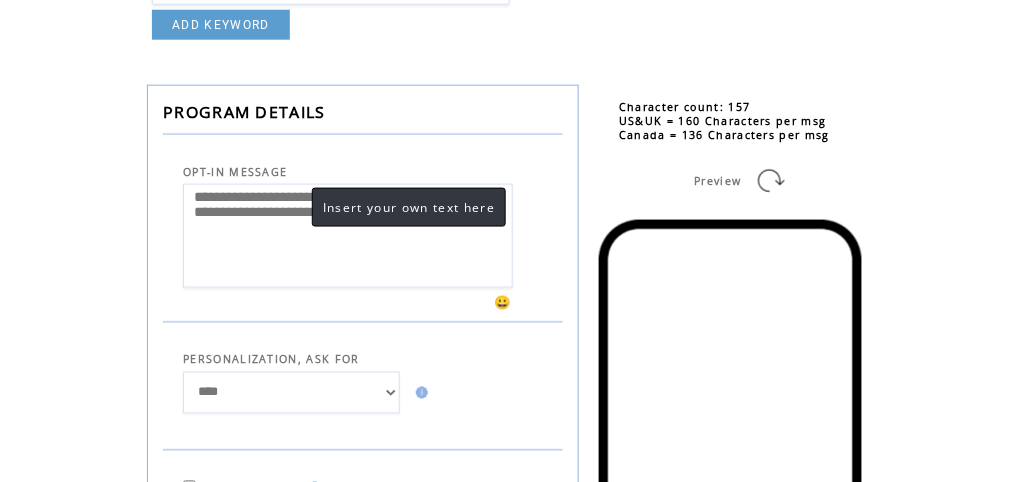 drag, startPoint x: 422, startPoint y: 219, endPoint x: 288, endPoint y: 253, distance: 138.24615 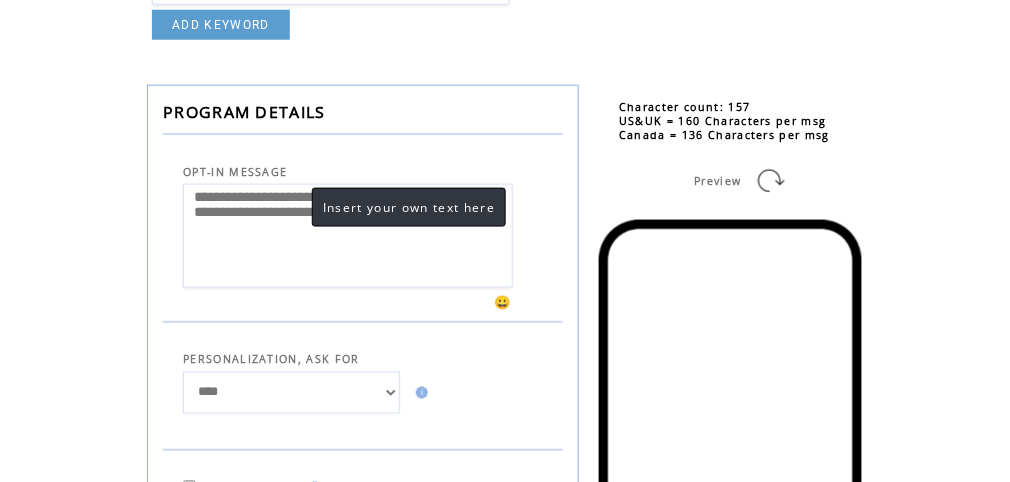 click on "**********" at bounding box center [348, 236] 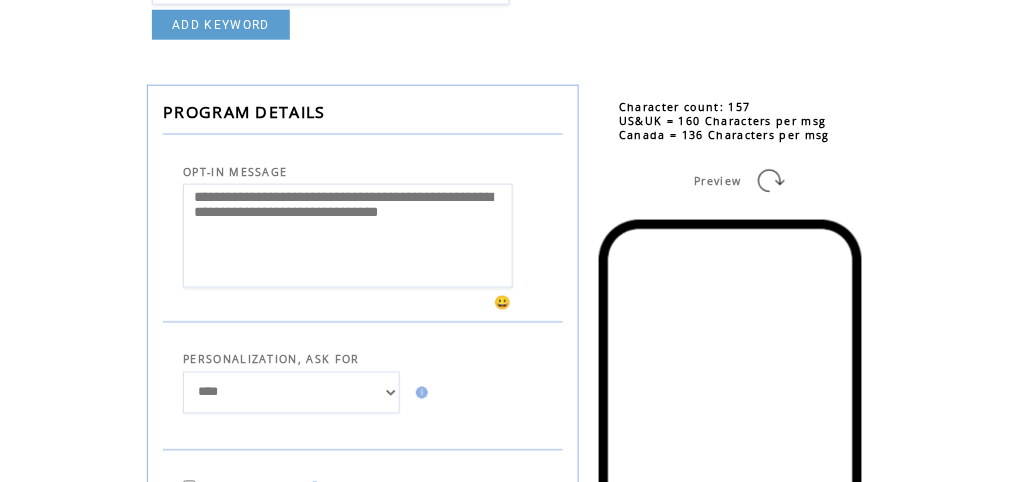 scroll, scrollTop: 480, scrollLeft: 0, axis: vertical 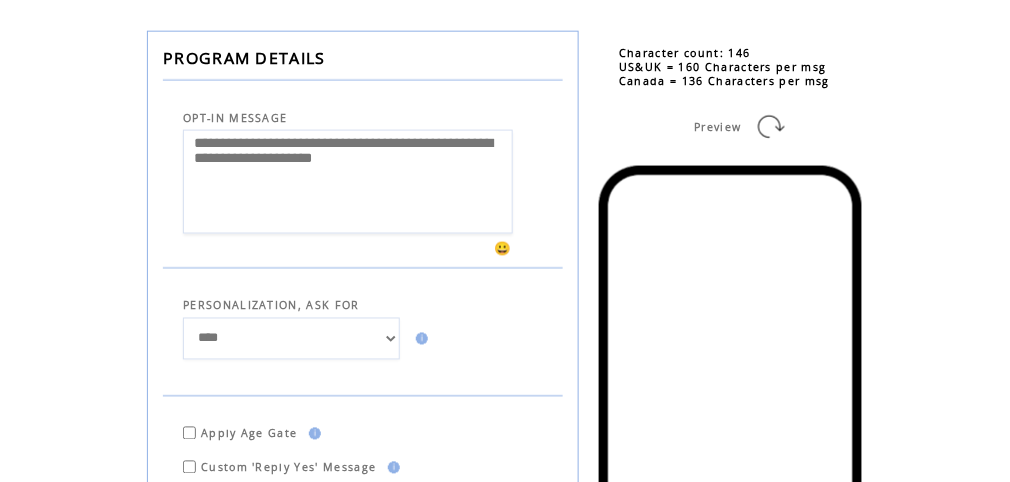 drag, startPoint x: 418, startPoint y: 169, endPoint x: 475, endPoint y: 137, distance: 65.36819 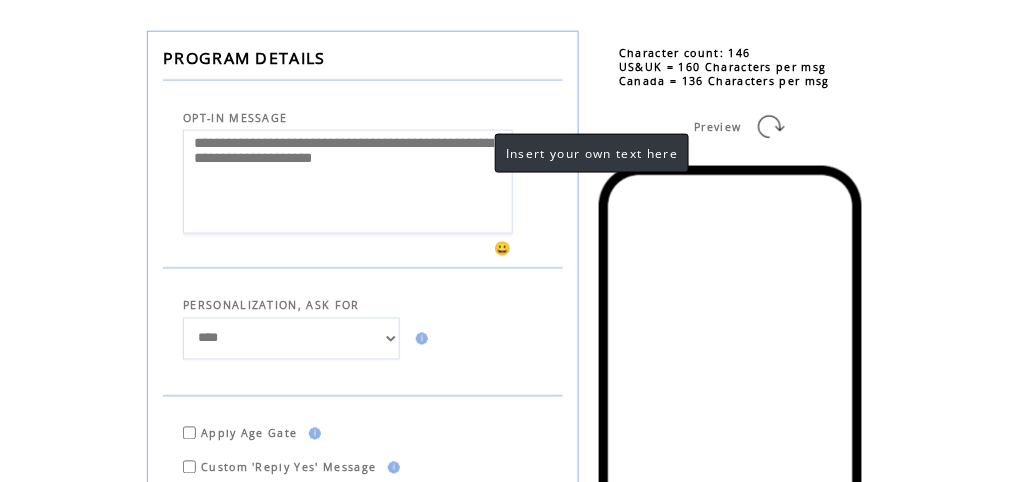 click on "**********" at bounding box center [348, 182] 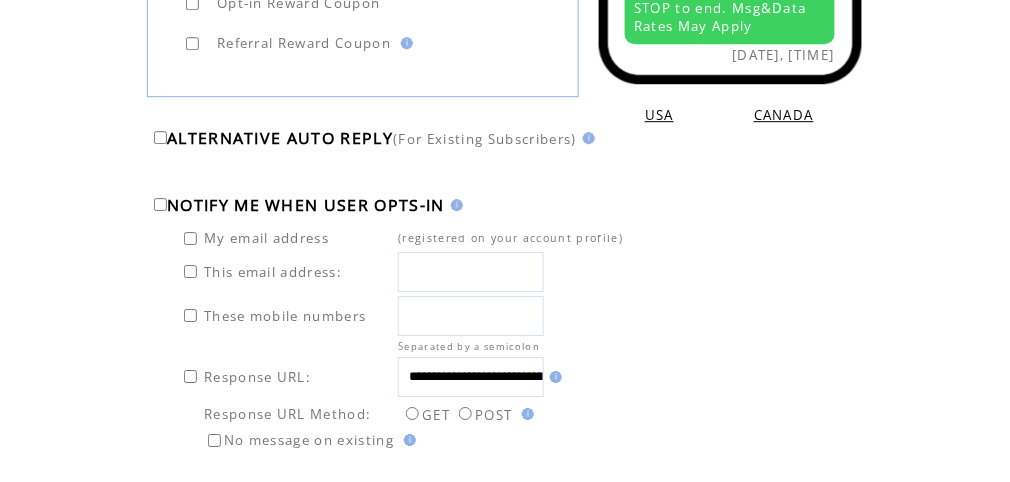 scroll, scrollTop: 1173, scrollLeft: 0, axis: vertical 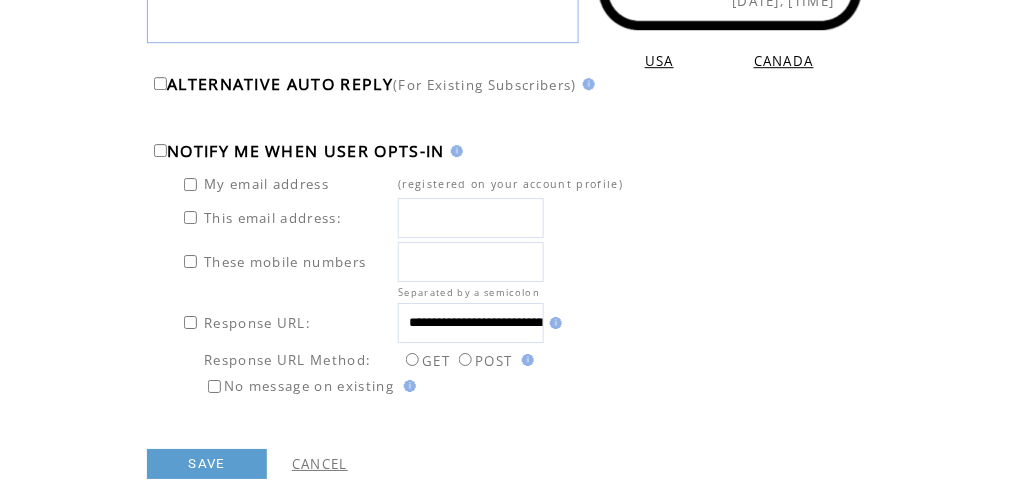 type on "**********" 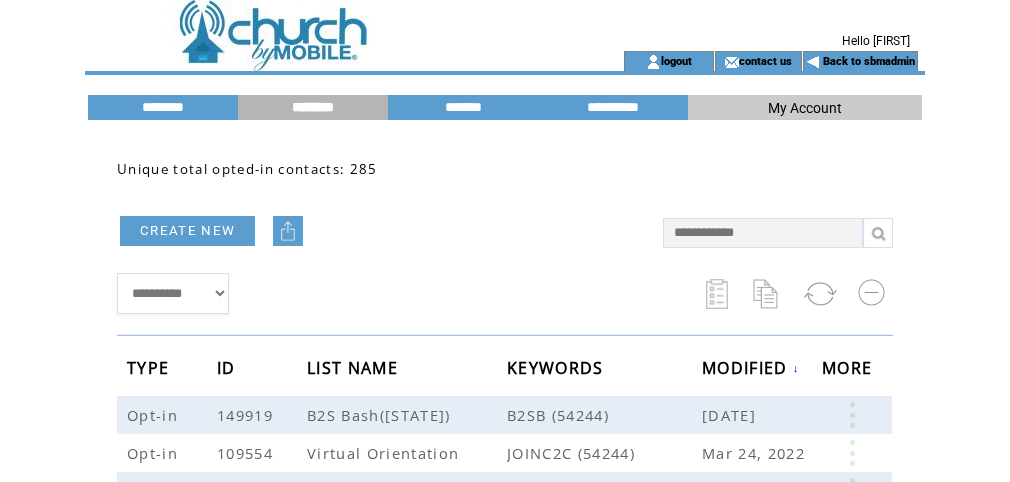 scroll, scrollTop: 0, scrollLeft: 0, axis: both 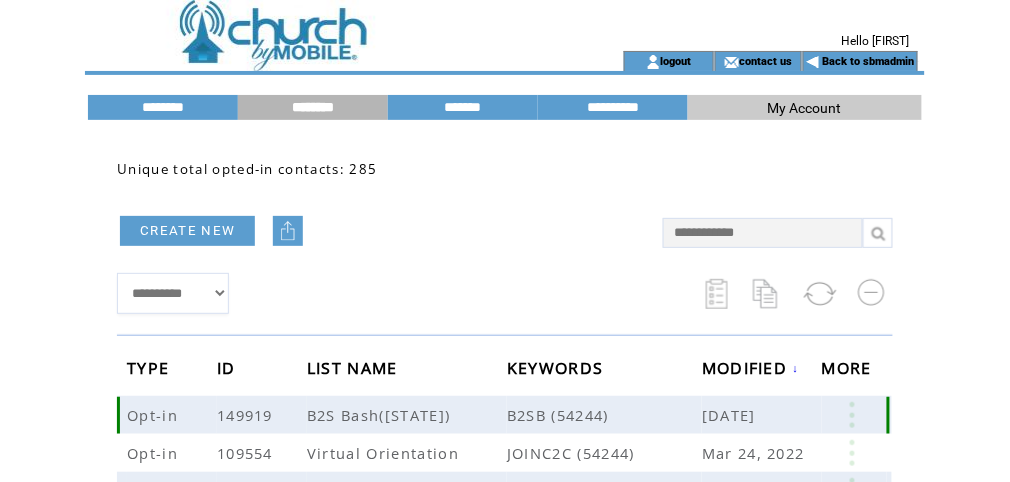 click at bounding box center (852, 415) 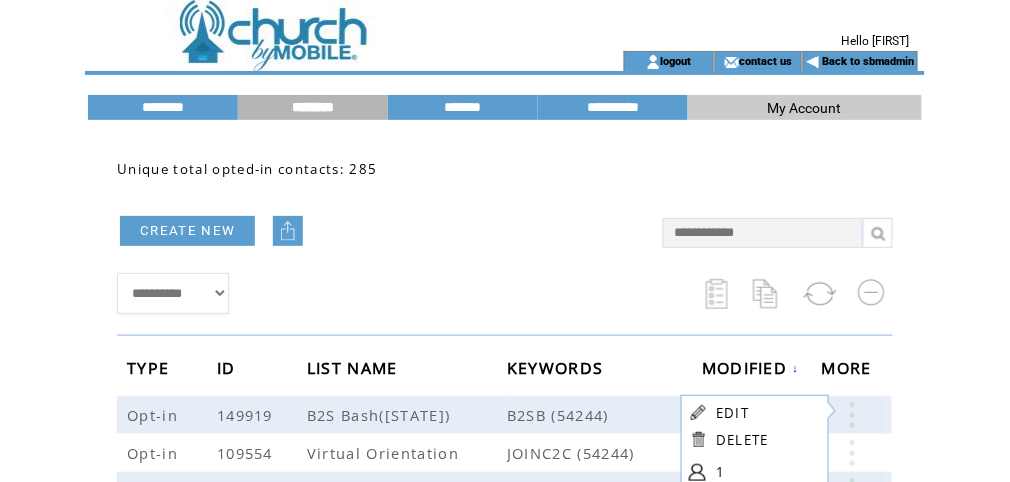 click on "EDIT" at bounding box center [732, 413] 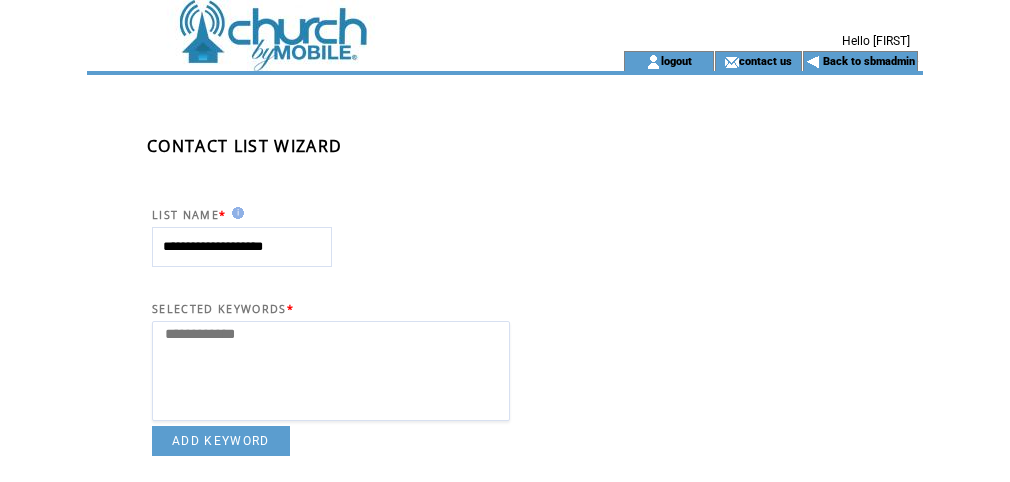 select 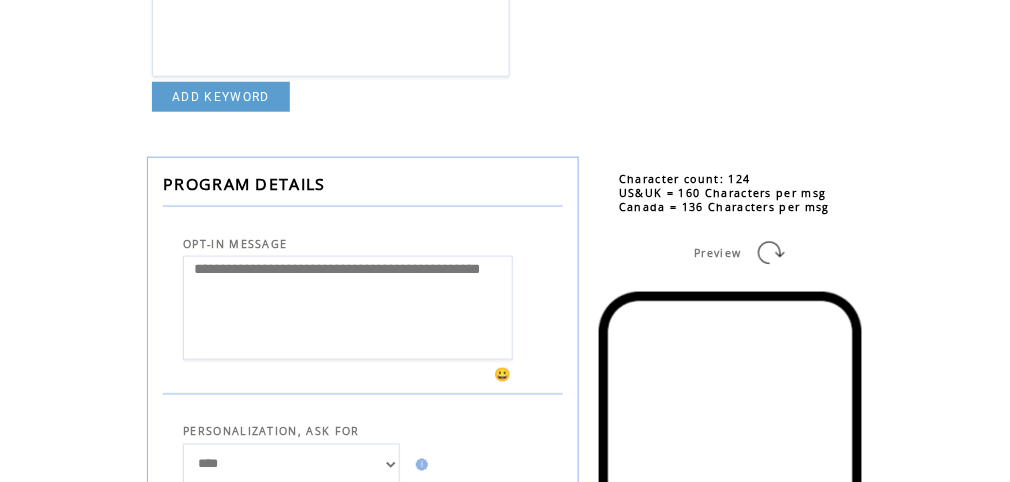 scroll, scrollTop: 426, scrollLeft: 0, axis: vertical 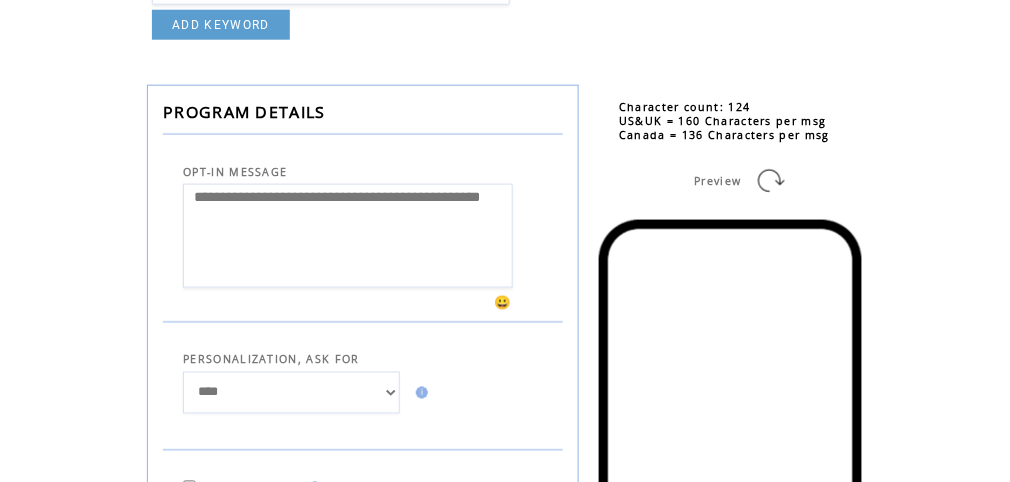 click on "**********" at bounding box center (348, 236) 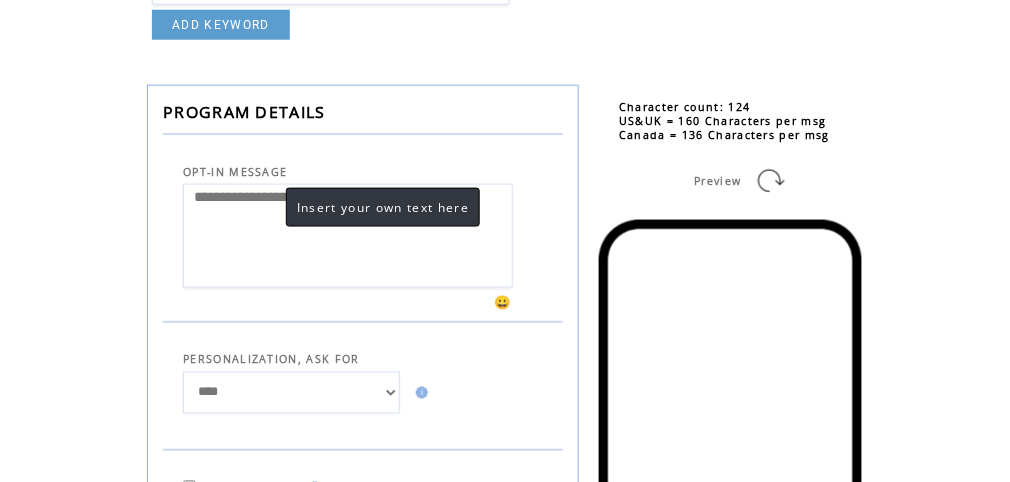 paste on "**********" 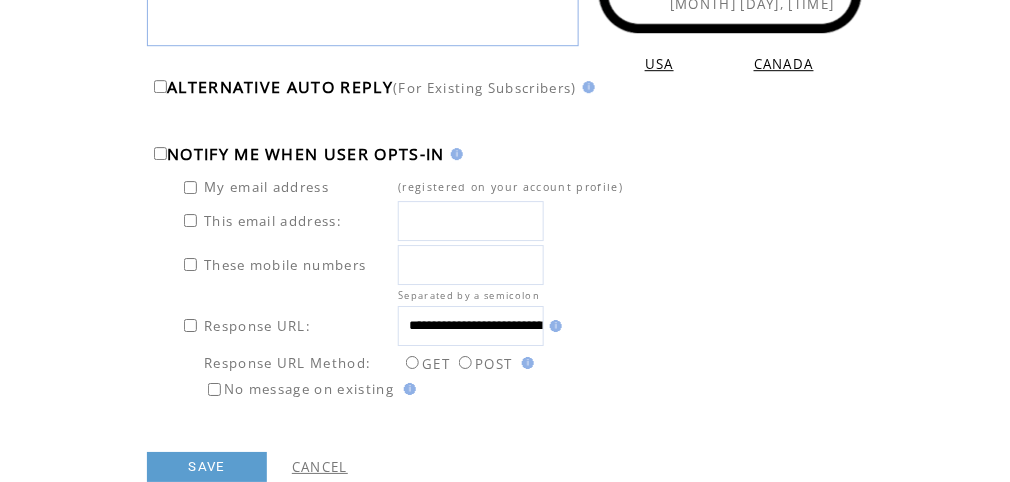 scroll, scrollTop: 1173, scrollLeft: 0, axis: vertical 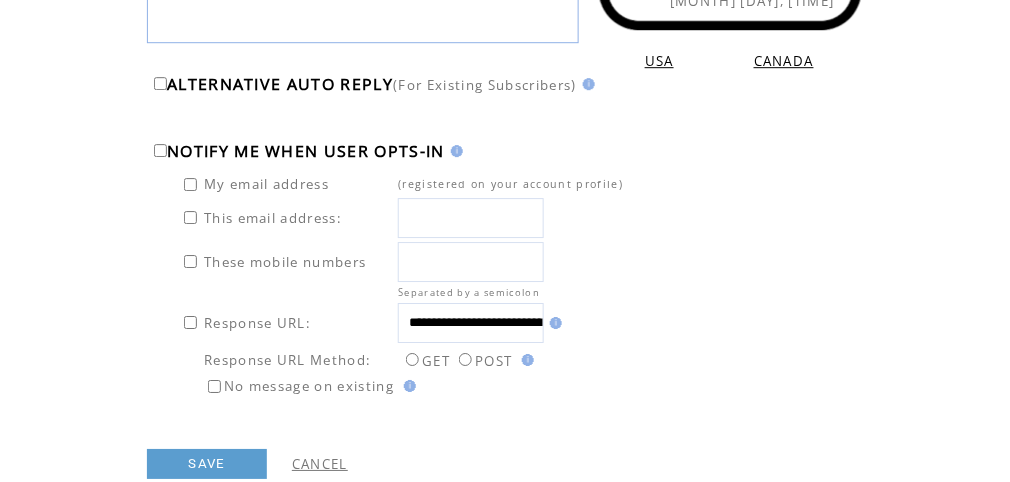 type on "**********" 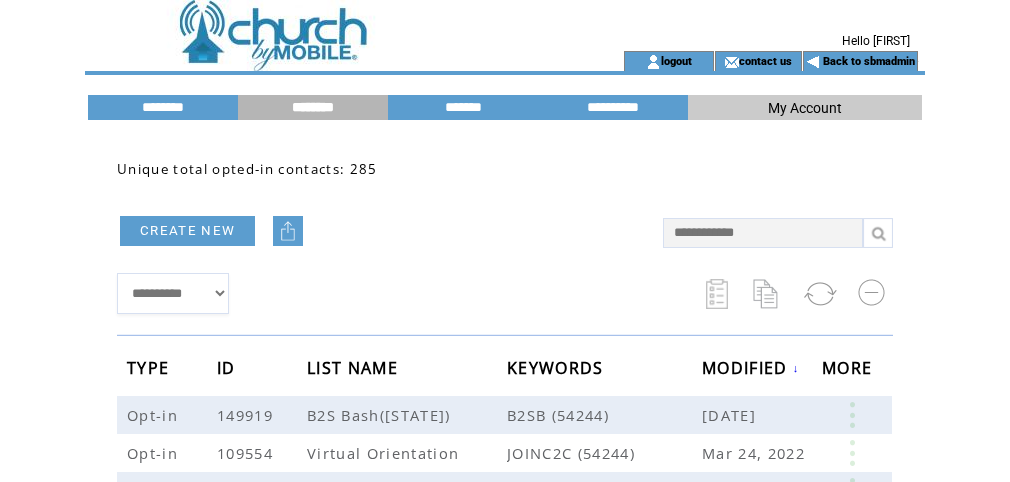 scroll, scrollTop: 0, scrollLeft: 0, axis: both 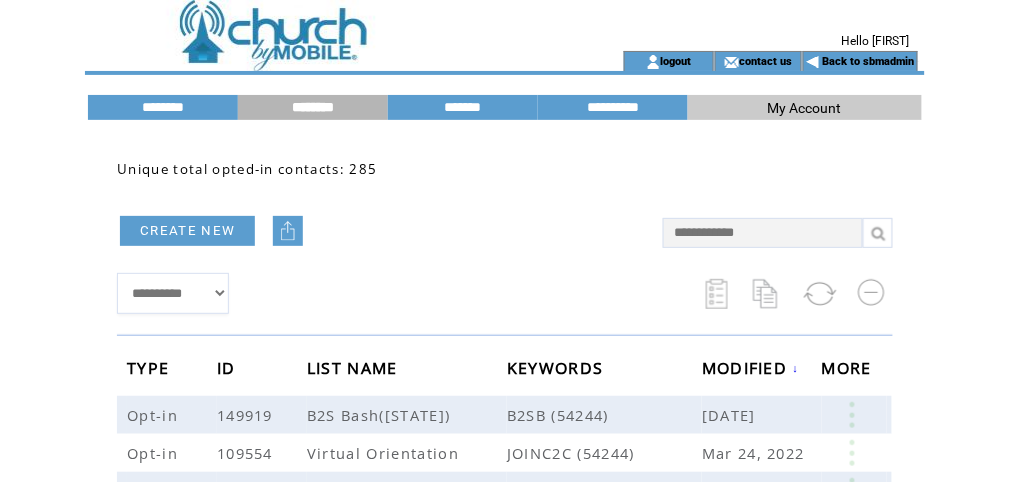 click at bounding box center [327, 25] 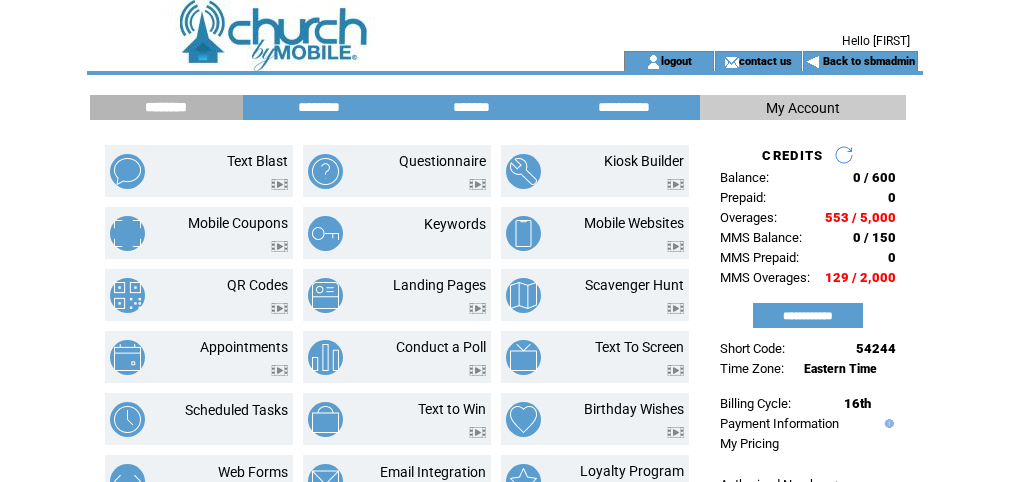 scroll, scrollTop: 0, scrollLeft: 0, axis: both 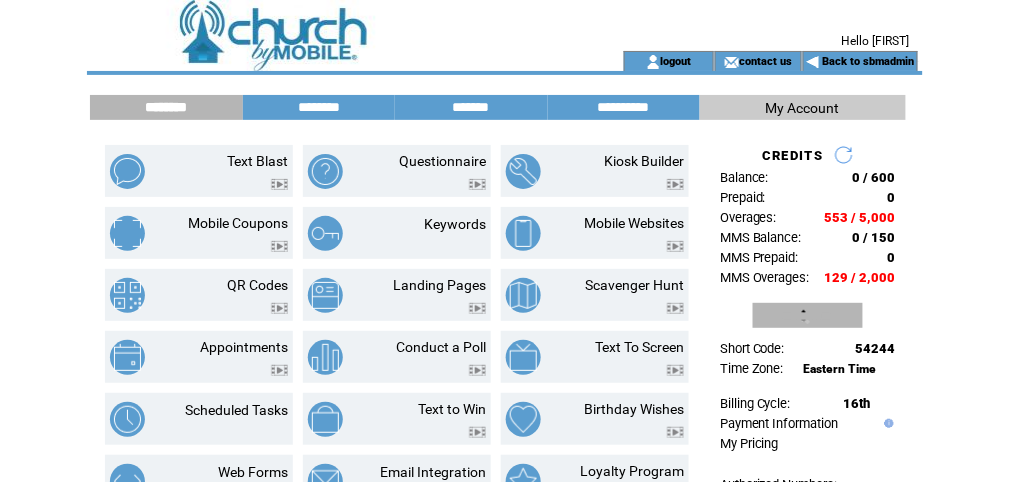 click on "**********" at bounding box center [808, 315] 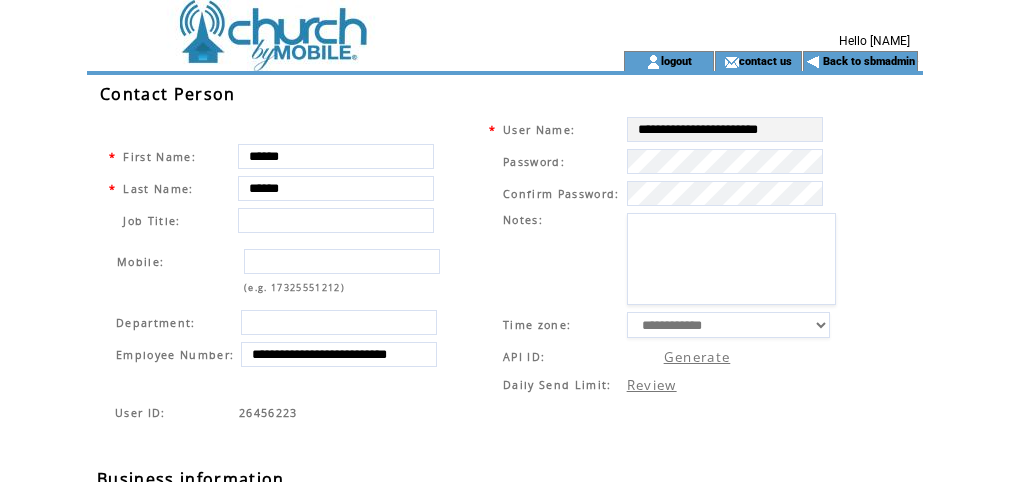 scroll, scrollTop: 0, scrollLeft: 0, axis: both 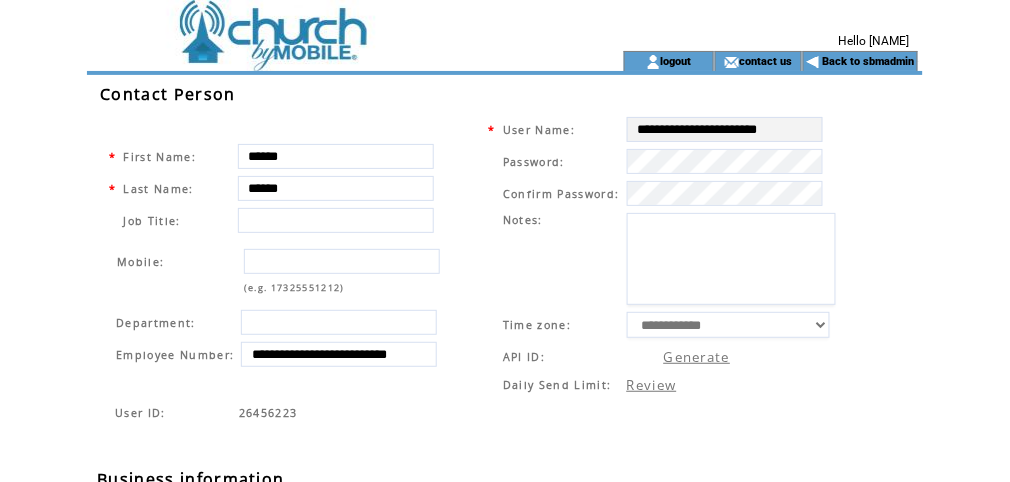 drag, startPoint x: 629, startPoint y: 129, endPoint x: 970, endPoint y: 122, distance: 341.07184 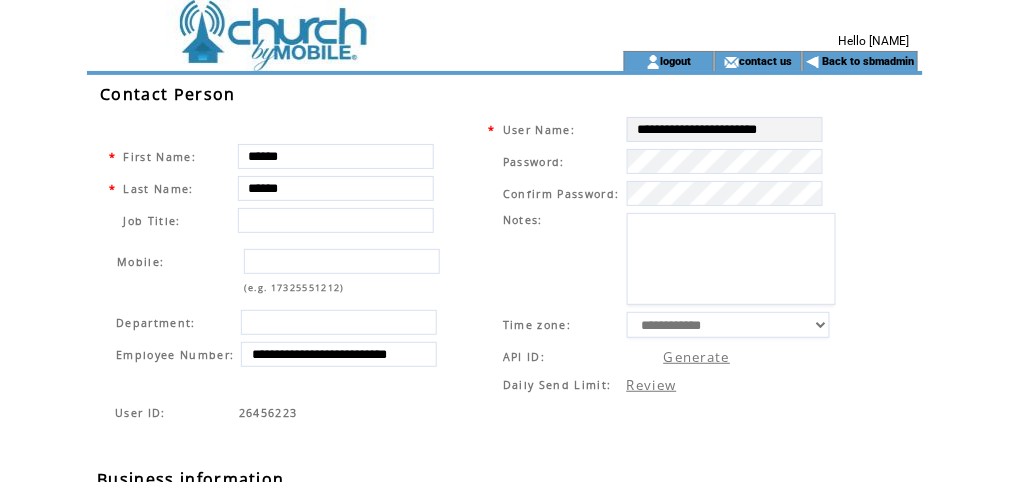 click on "**********" 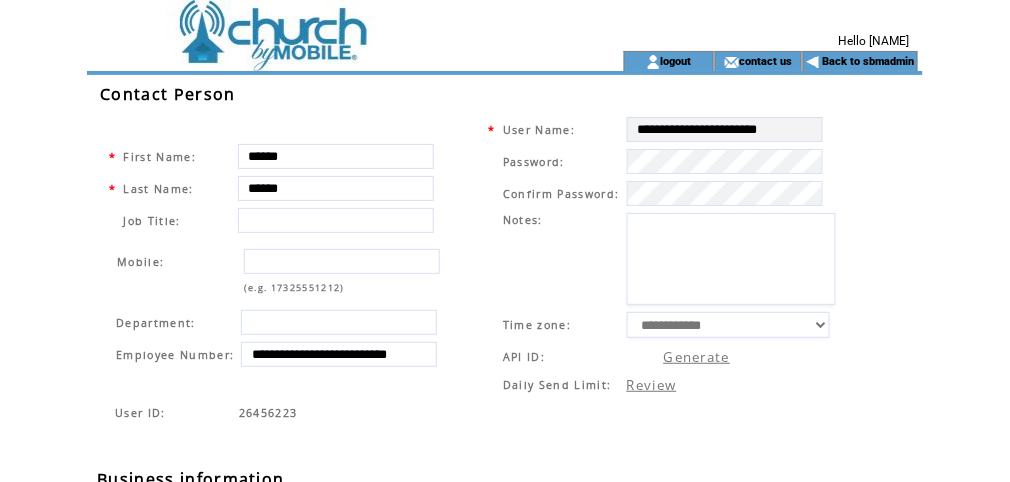 click at bounding box center [327, 25] 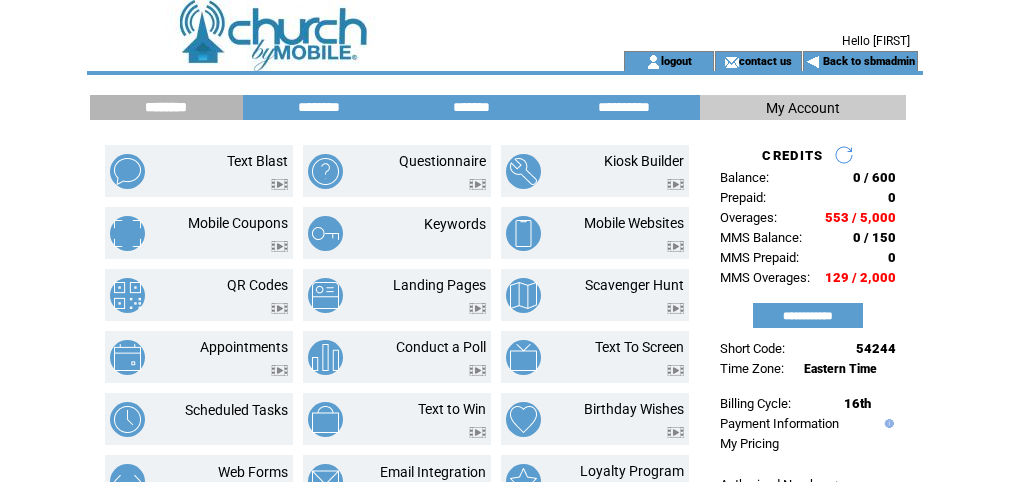 scroll, scrollTop: 0, scrollLeft: 0, axis: both 